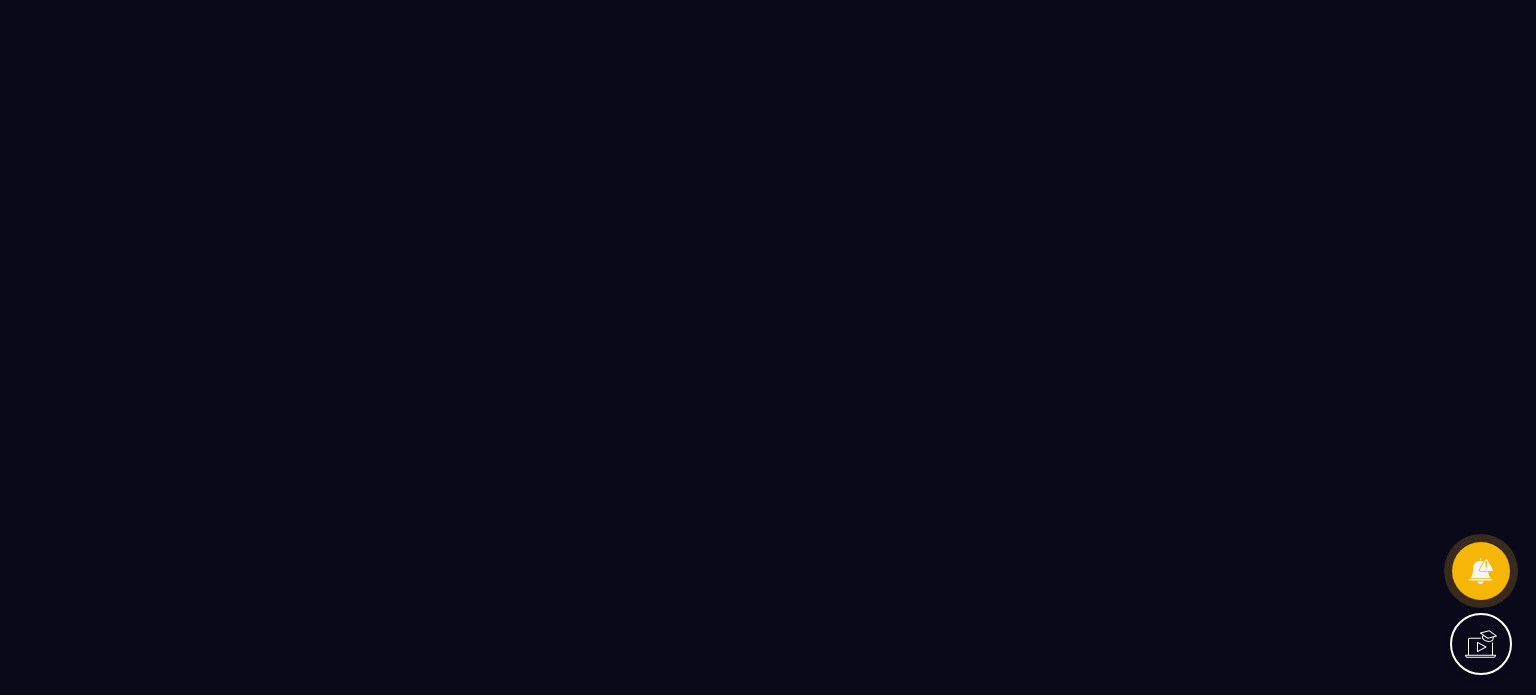 scroll, scrollTop: 0, scrollLeft: 0, axis: both 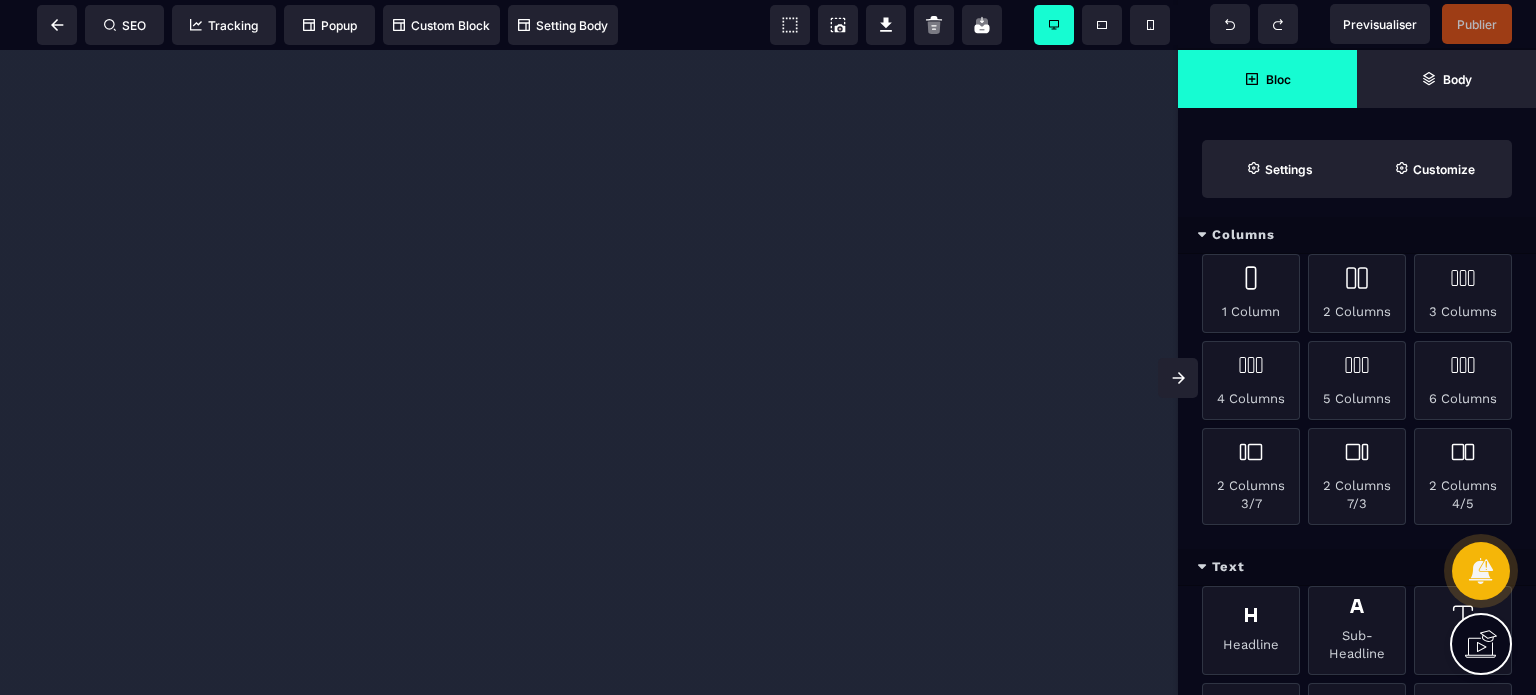 click at bounding box center (1178, 378) 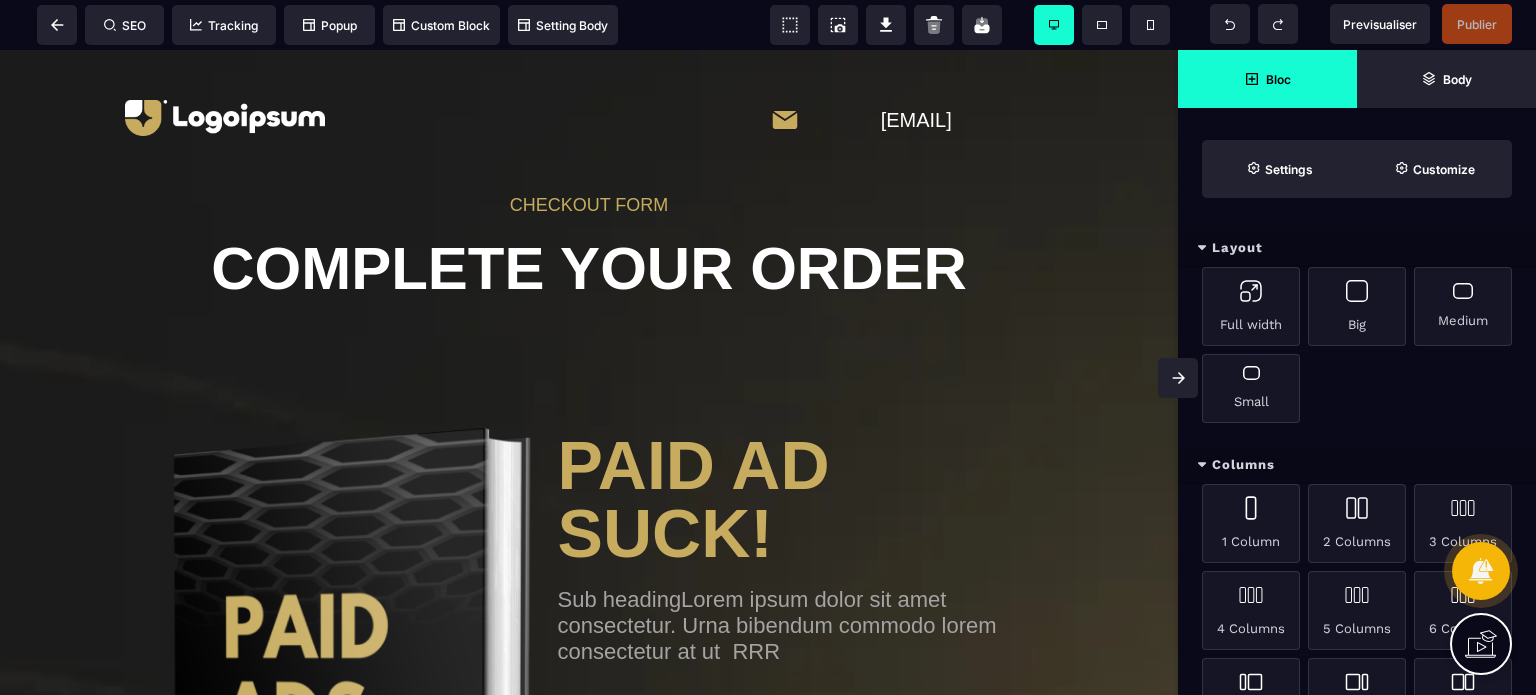 scroll, scrollTop: 0, scrollLeft: 0, axis: both 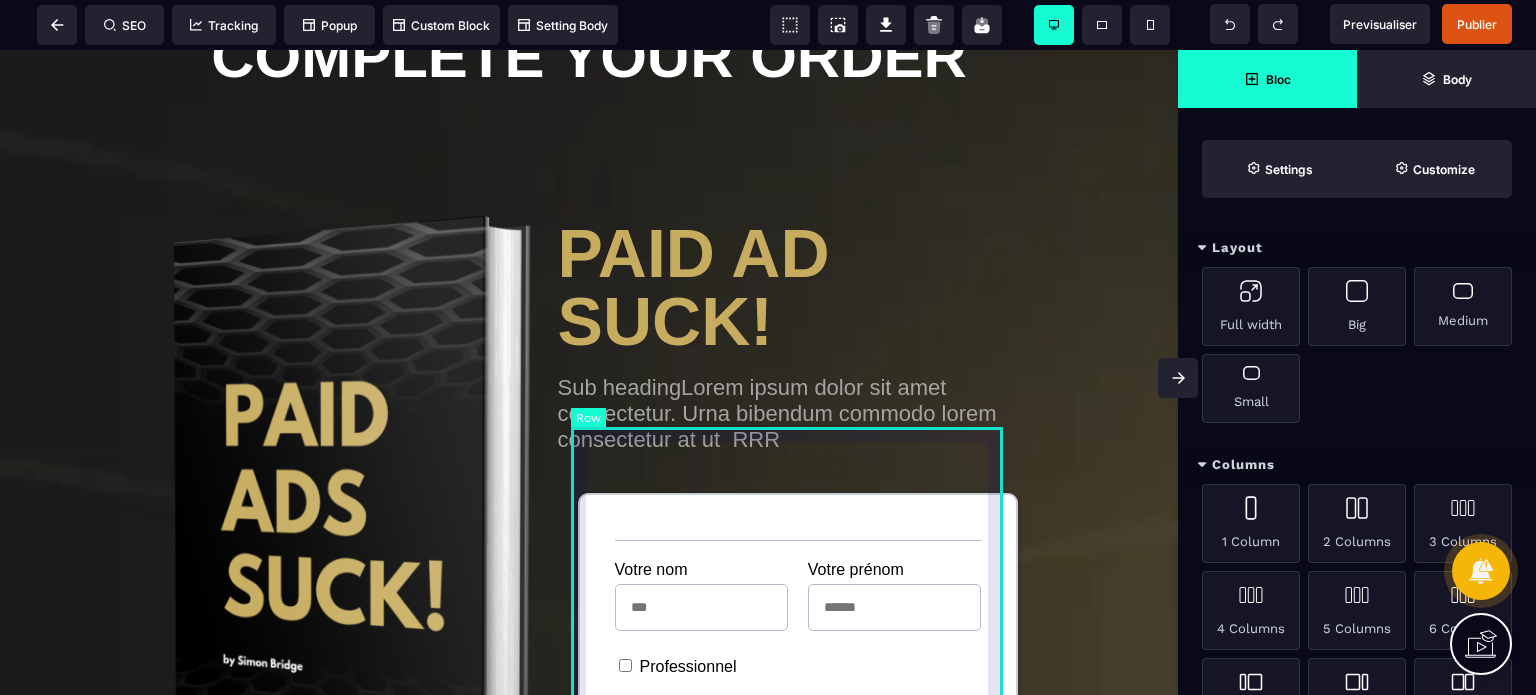 click on "Votre [LAST] Votre [FIRST] Professionnel Votre entreprise Votre [EMAIL] Confirmez votre [EMAIL] Votre [PHONE] Votre numéro et rue Votre ville Votre code postal Carte de crédit PayPal Virement bancaire Numéro de la carte Date d'expiration Cryptogramme Utilisez votre carte de crédit enregistrée sur PayPal PayPal accepte : MasterCard, Visa et Amex. Votre [FIRST] et [LAST] IBAN Veuillez accepter les conditions général de vente Acheter maintenant" at bounding box center [798, 1099] 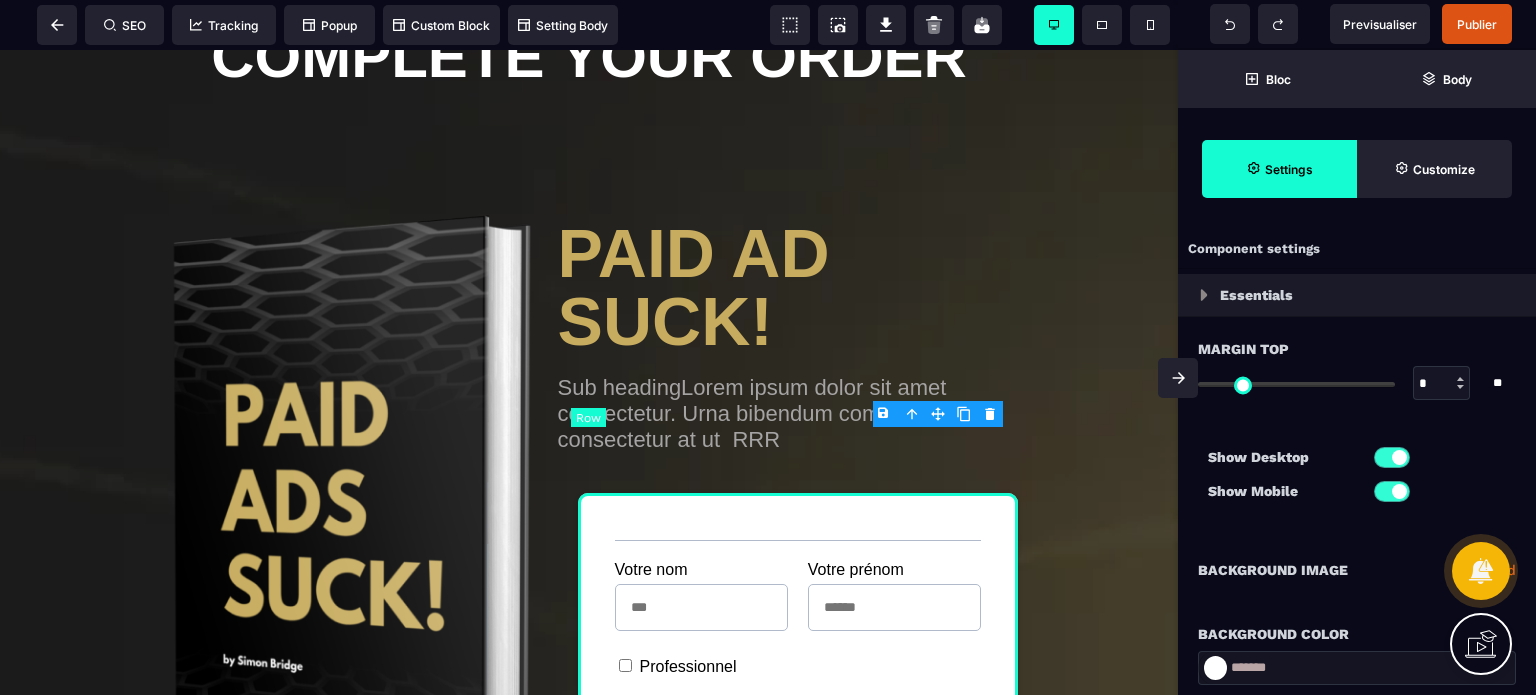 type on "*" 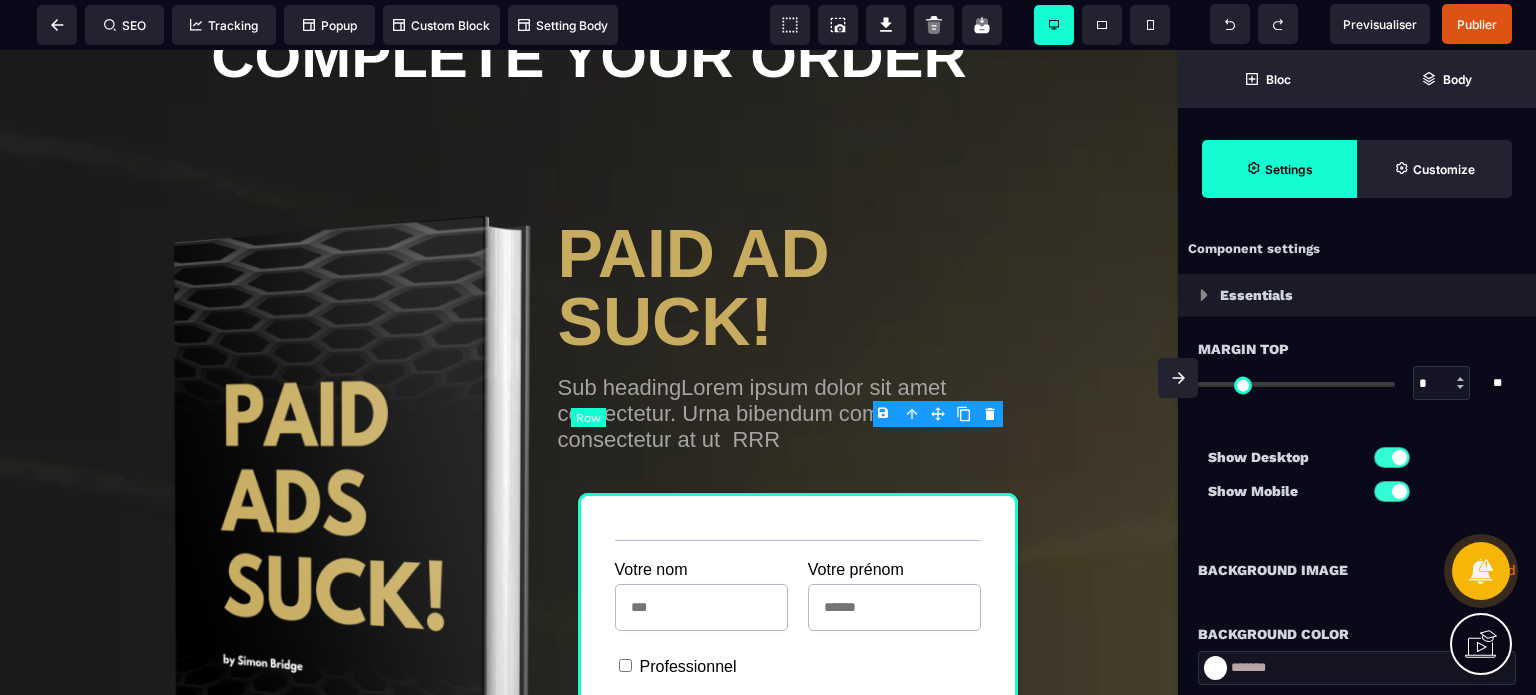 type on "*" 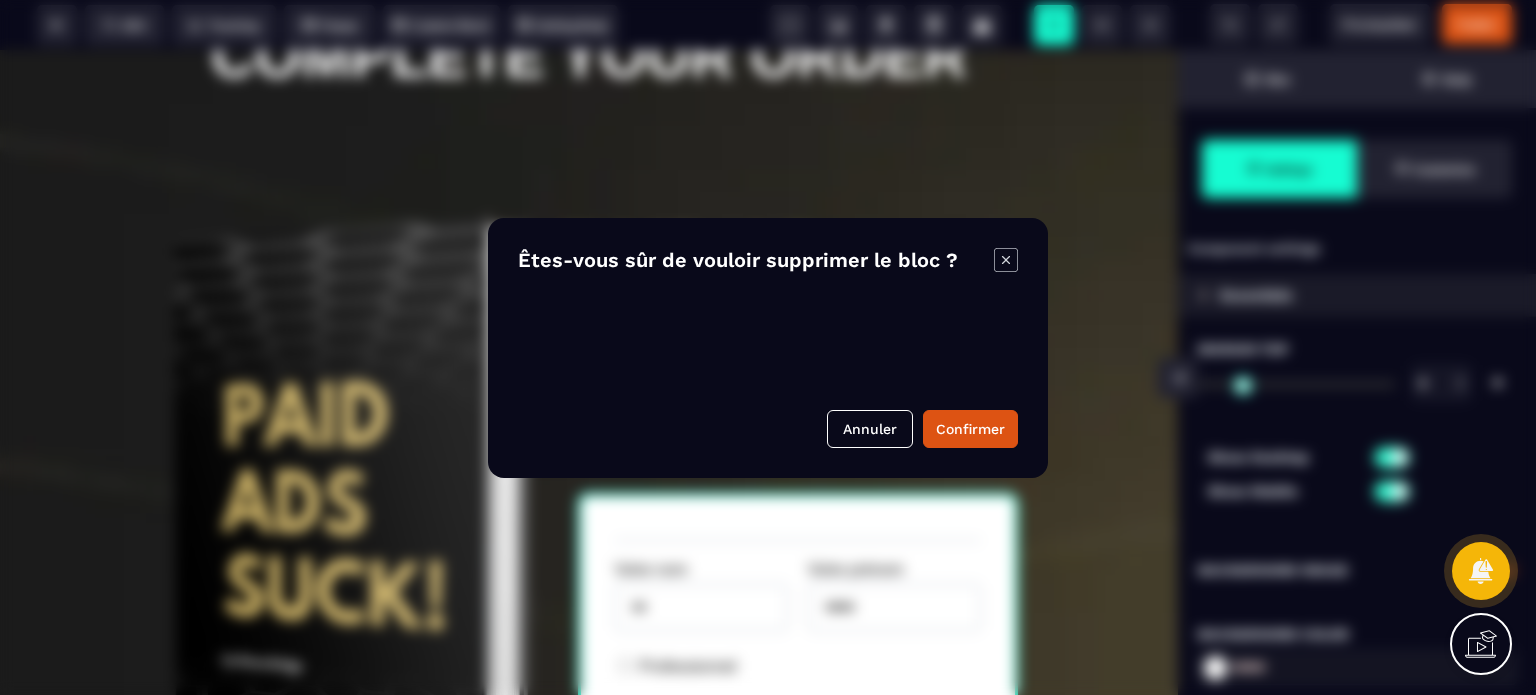 click on "B I U S
A *******
plus
Row
SEO
Big" at bounding box center [768, 347] 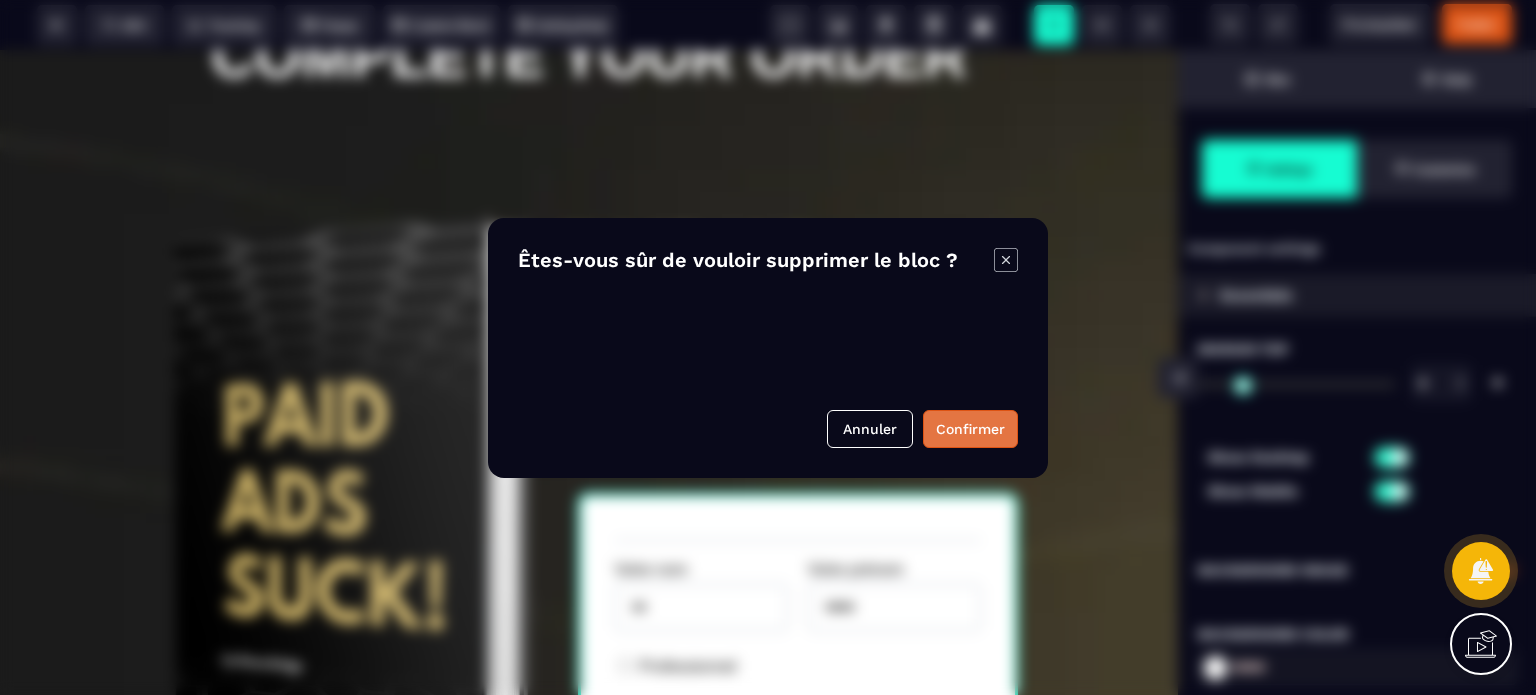 click on "Confirmer" at bounding box center (970, 429) 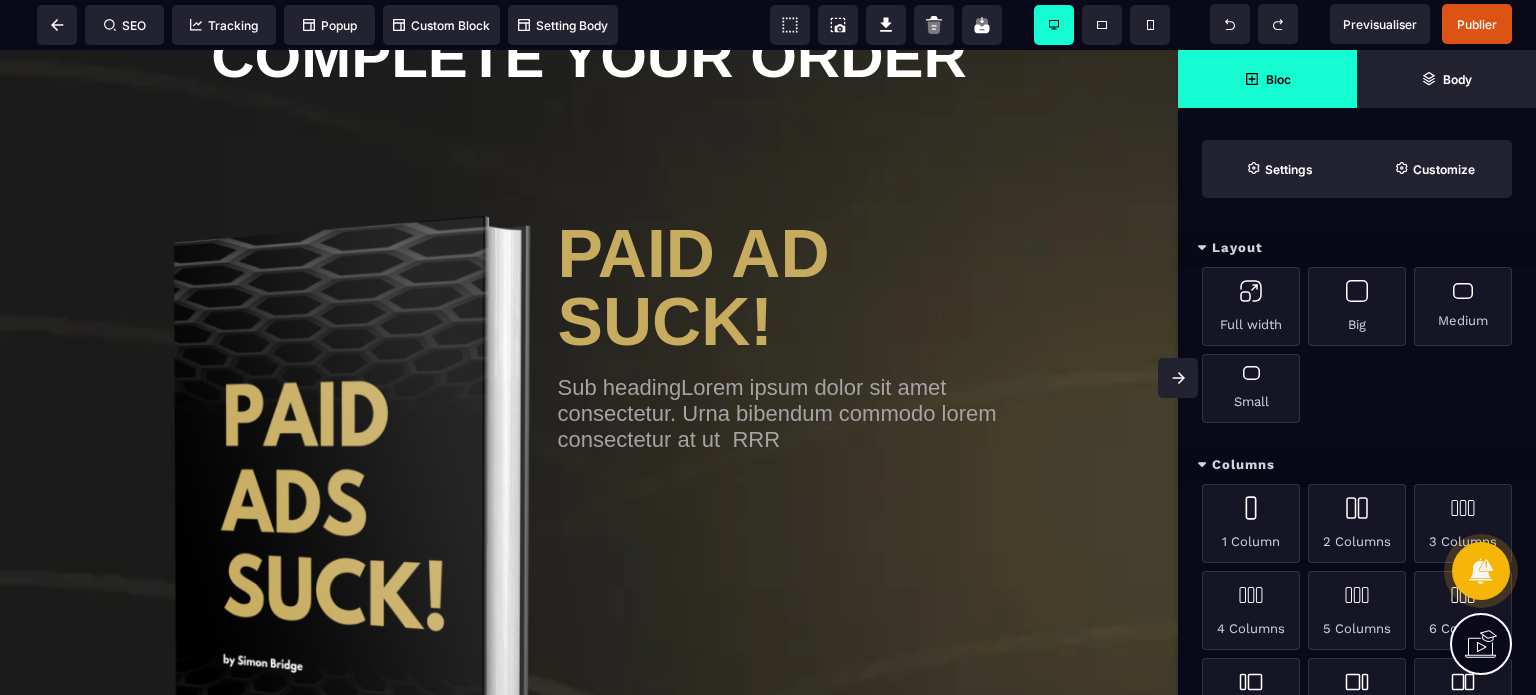 click on "Are you sure want to delete? Annuler Confirmer" 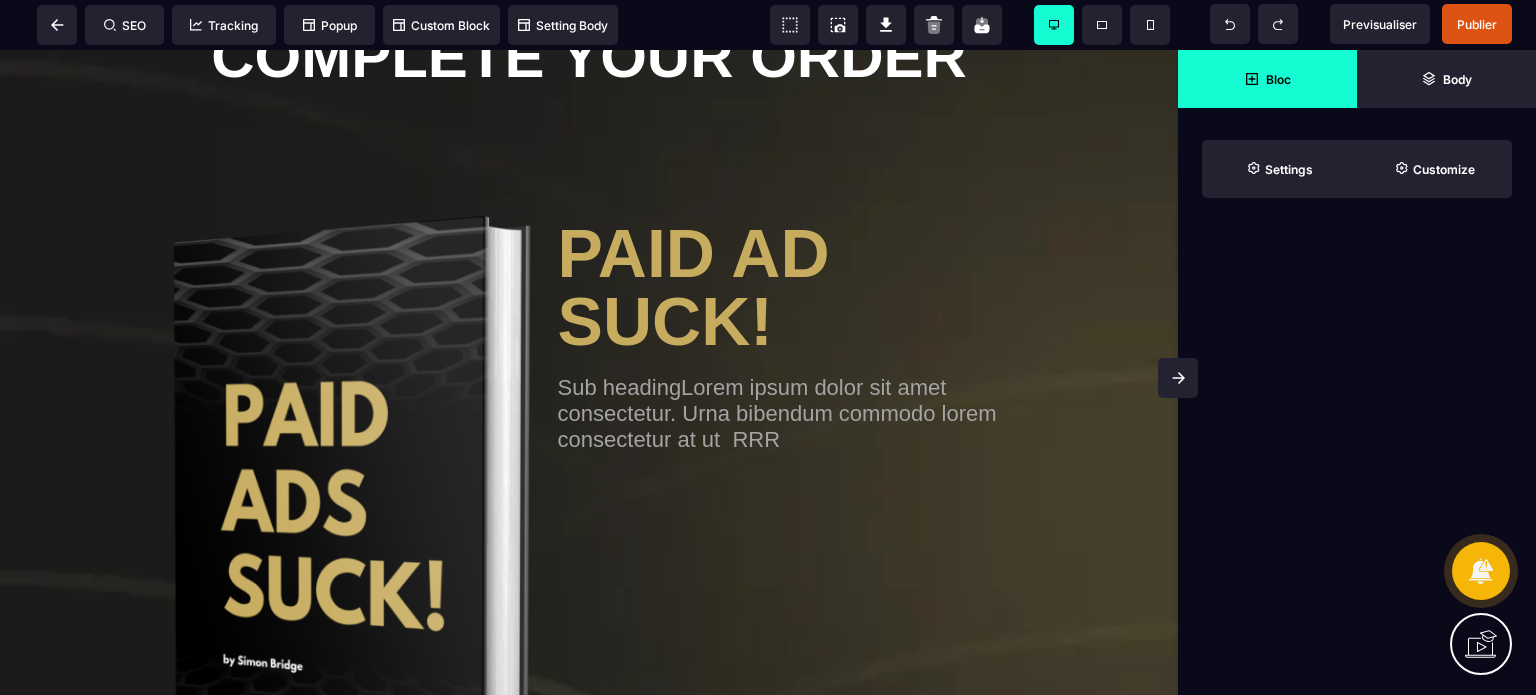 click on "Bloc" at bounding box center [1267, 79] 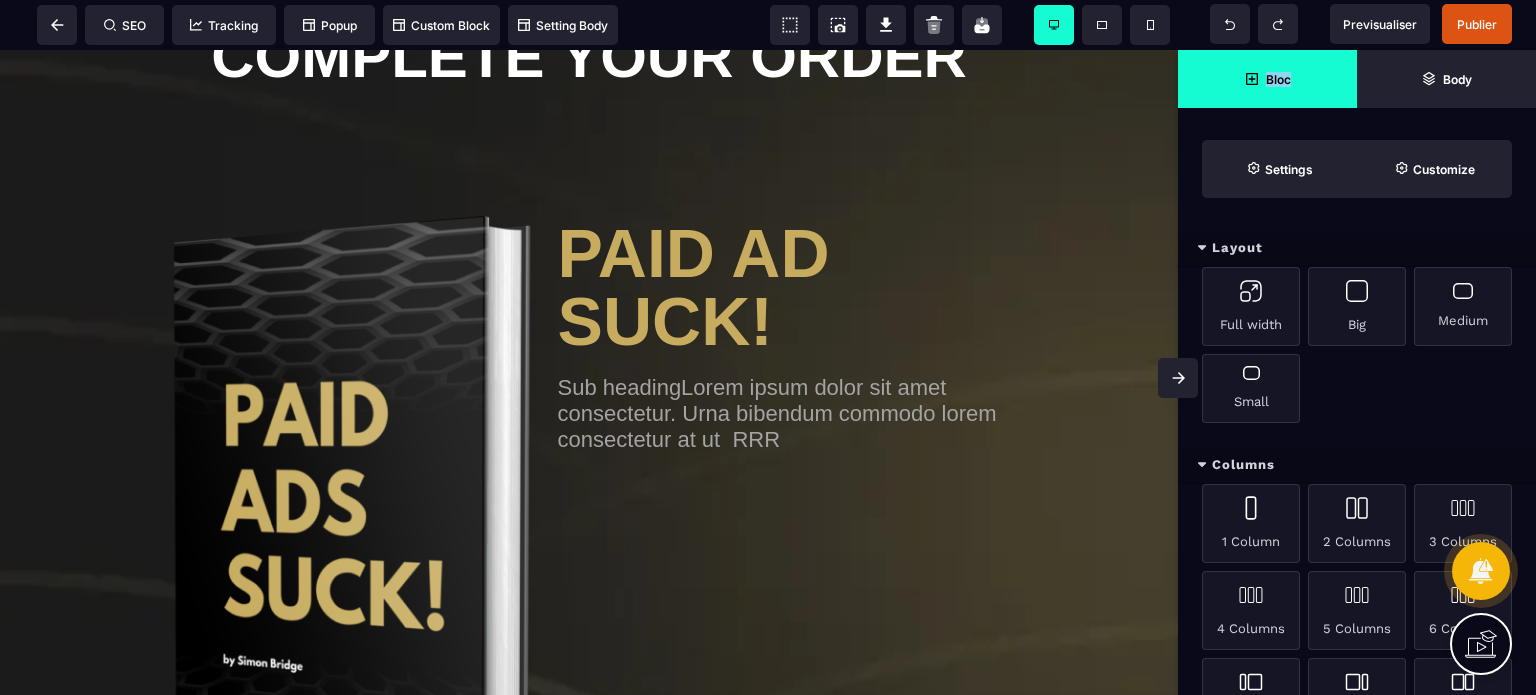click on "Bloc" at bounding box center [1267, 79] 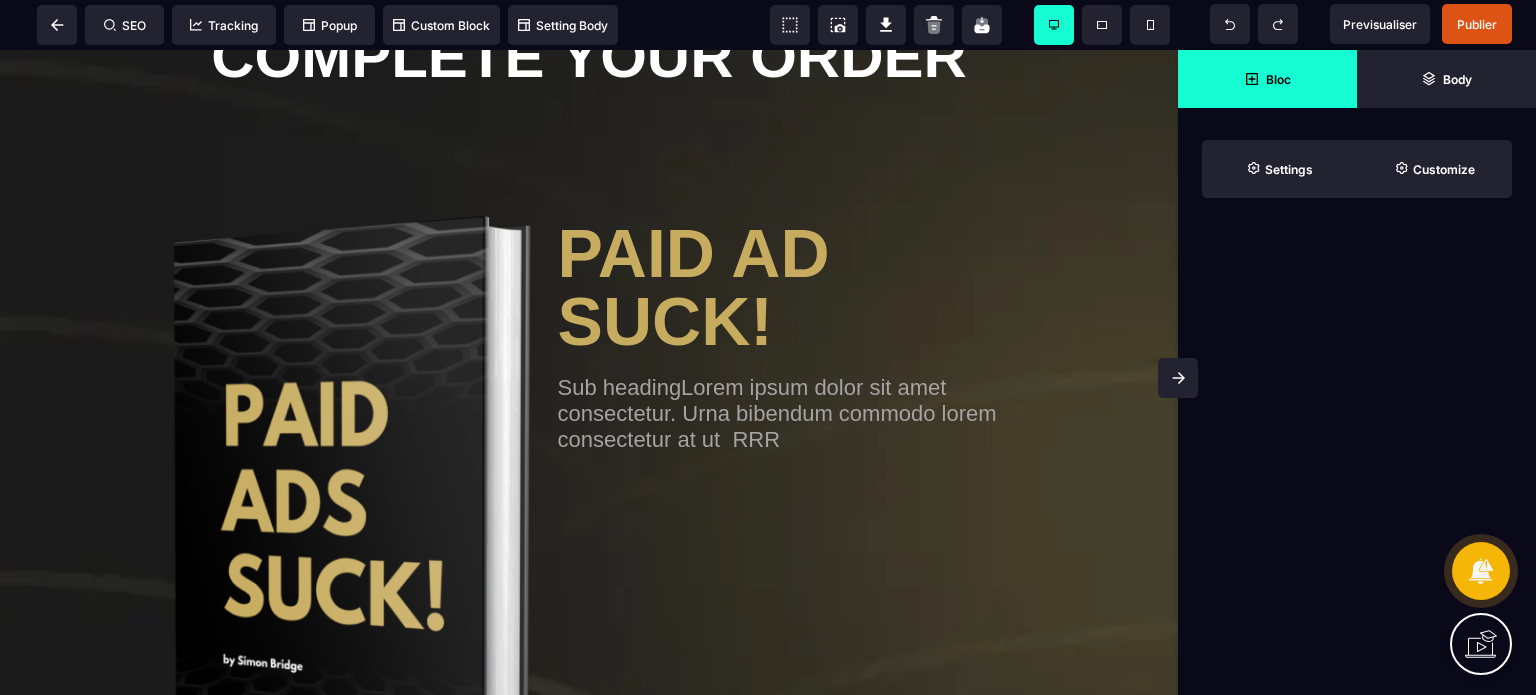 click on "Bloc" at bounding box center [1267, 79] 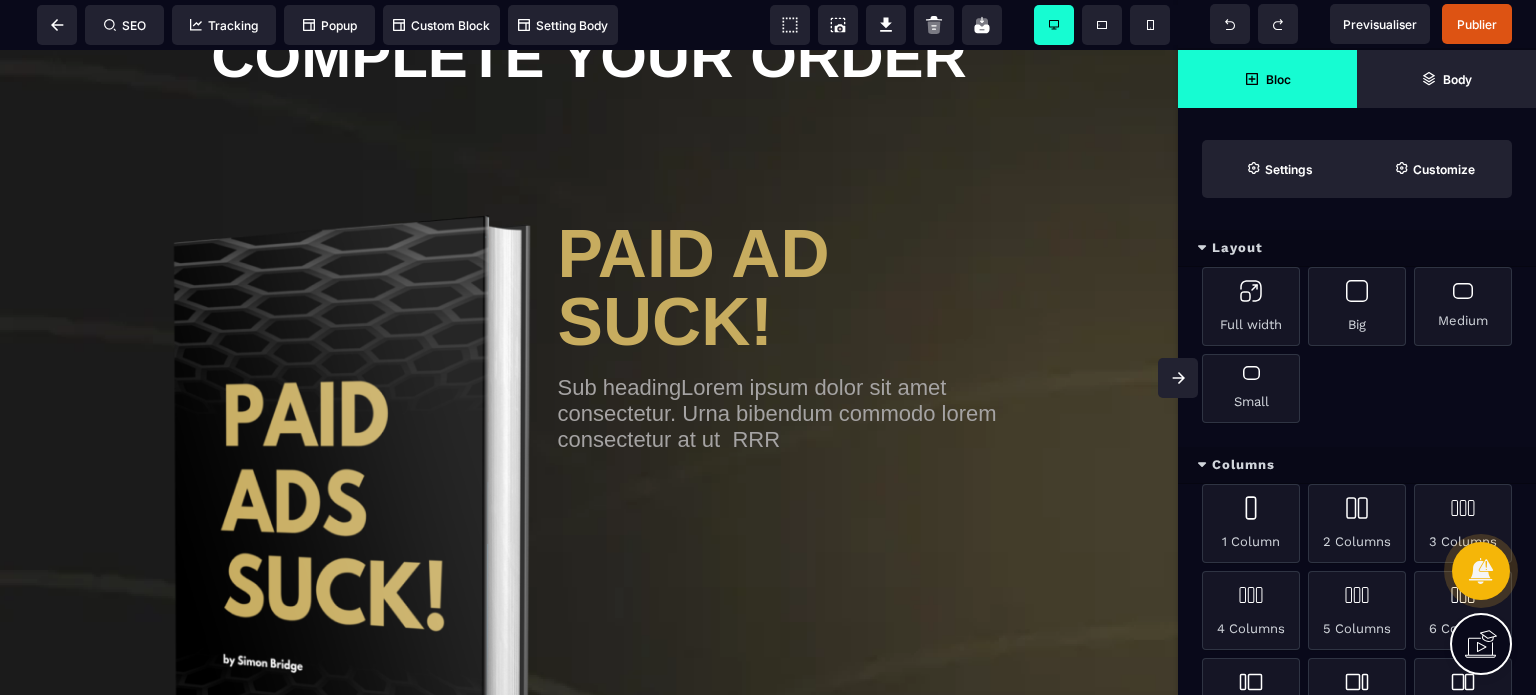 click on "Layout" at bounding box center (1357, 248) 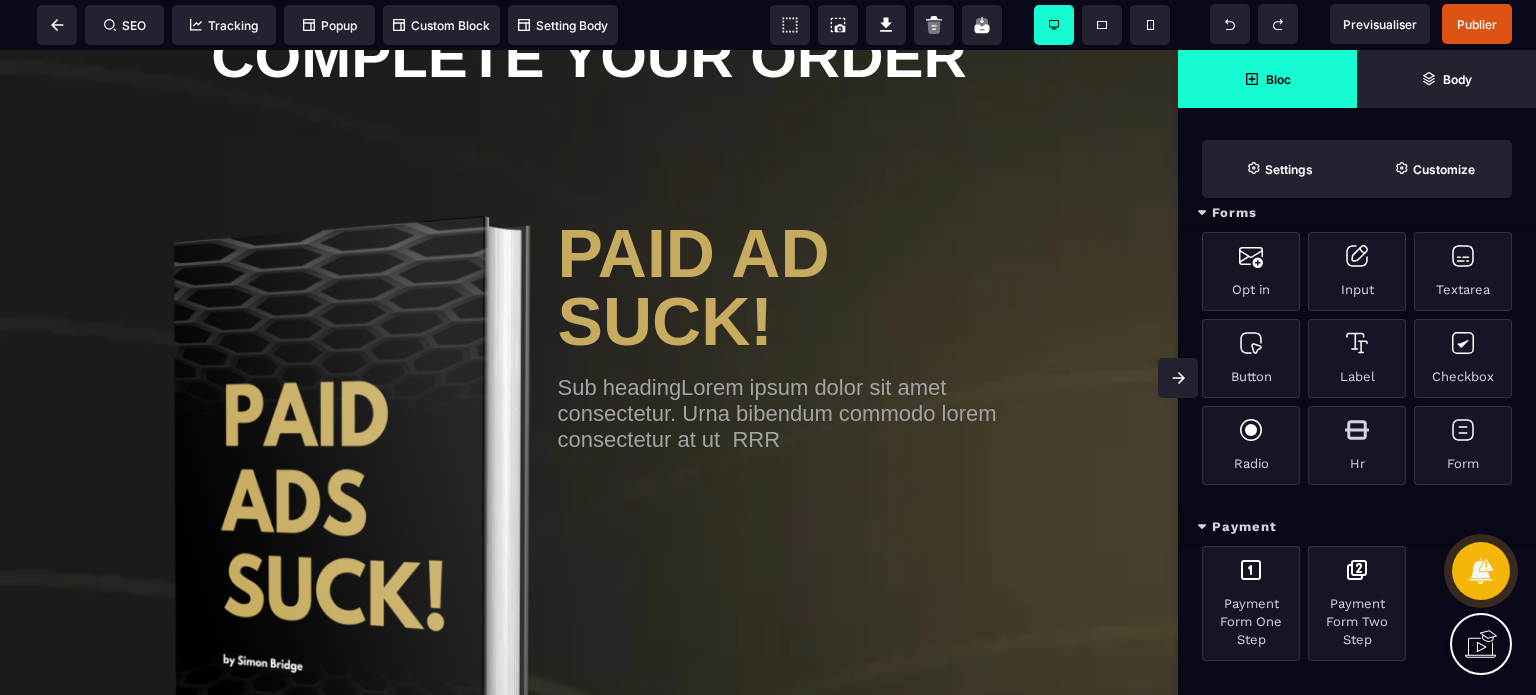 scroll, scrollTop: 1068, scrollLeft: 0, axis: vertical 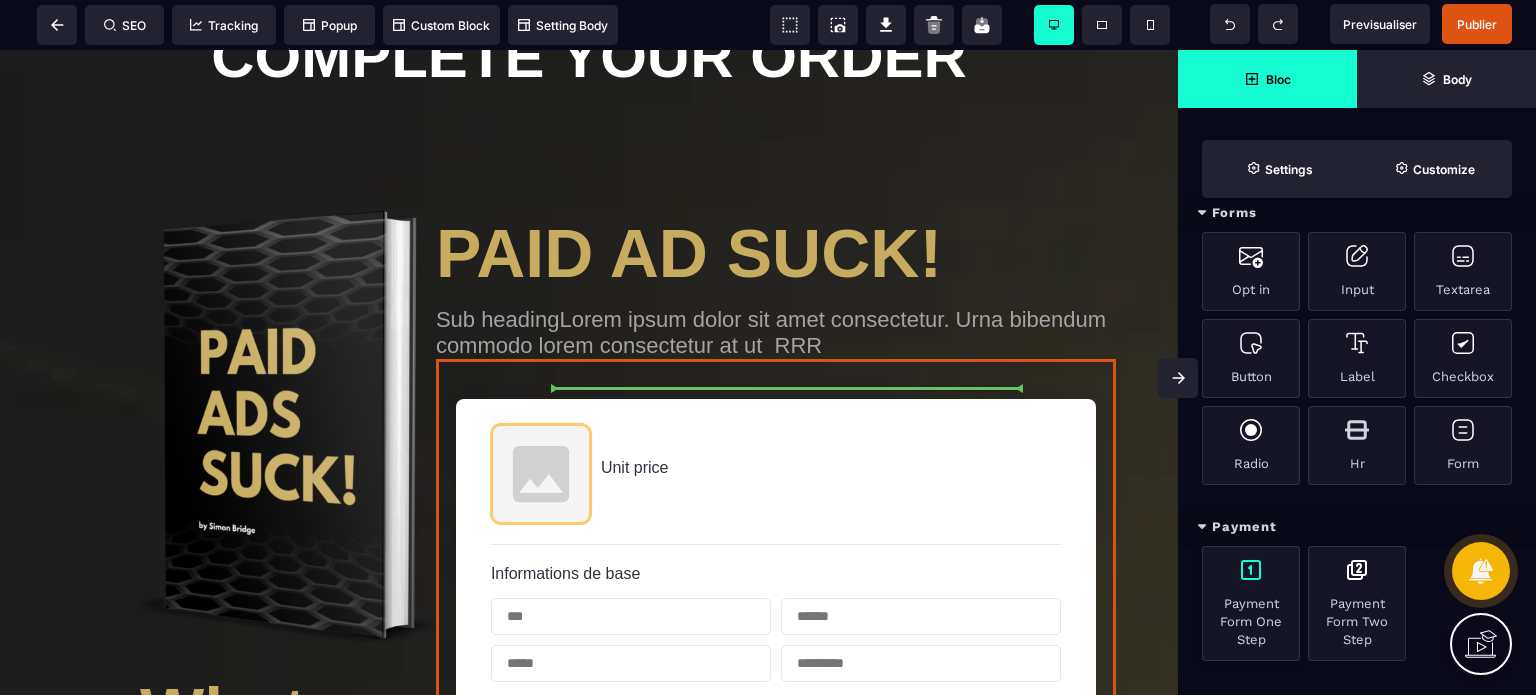 select on "**********" 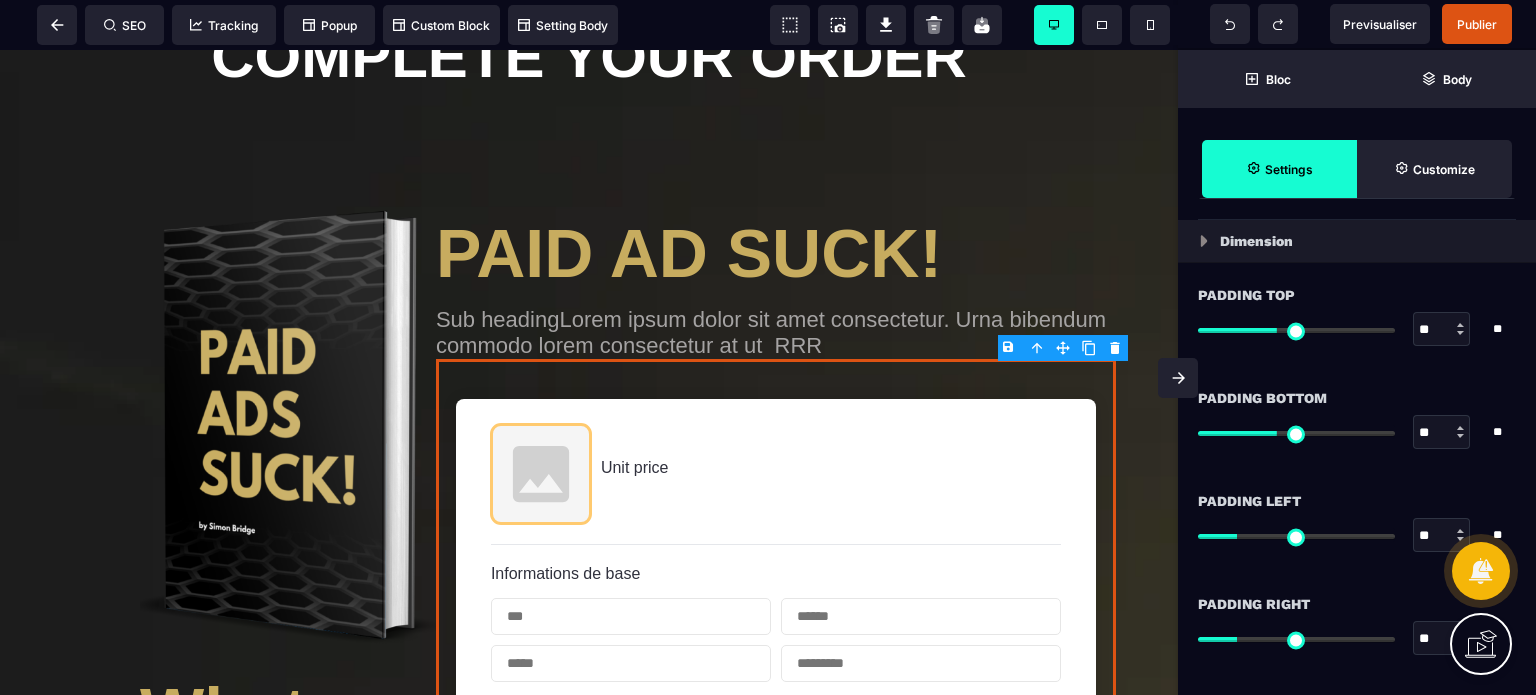scroll, scrollTop: 0, scrollLeft: 0, axis: both 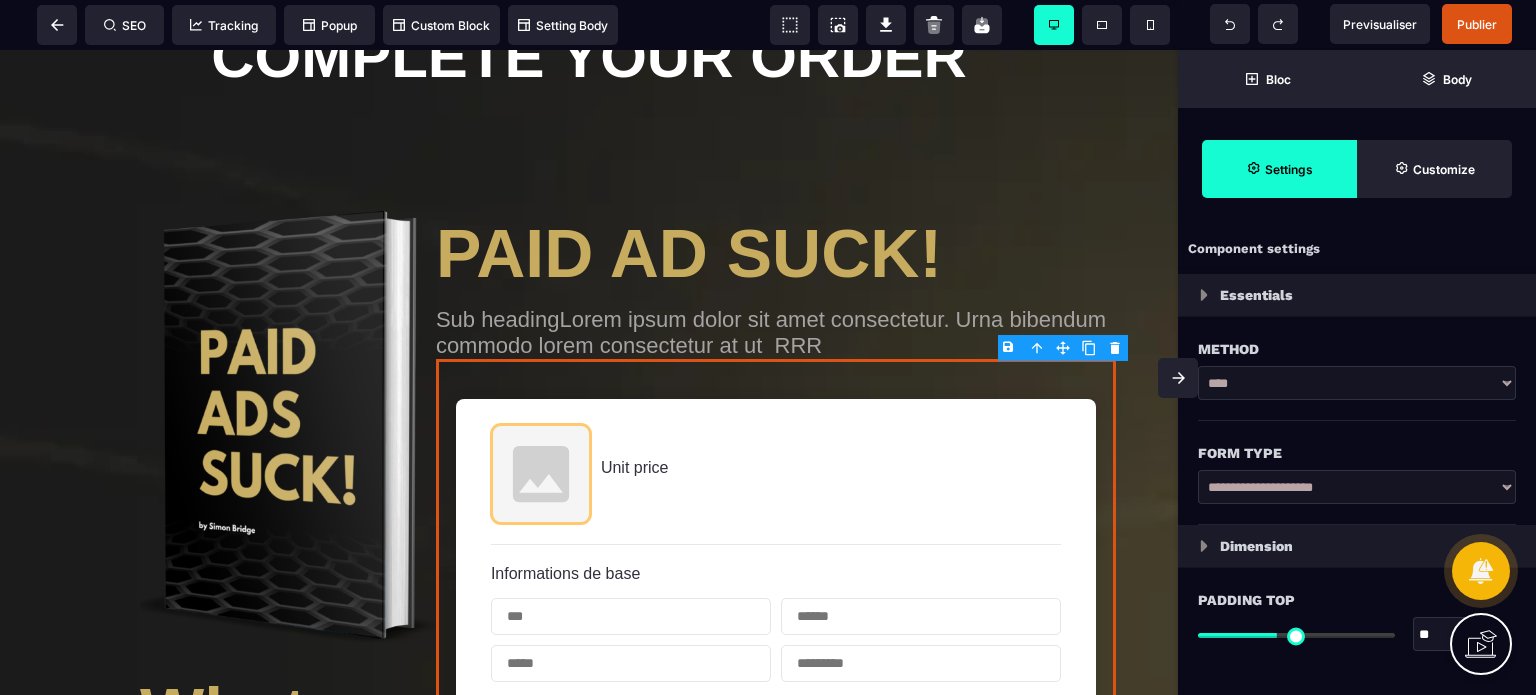 click at bounding box center (1178, 378) 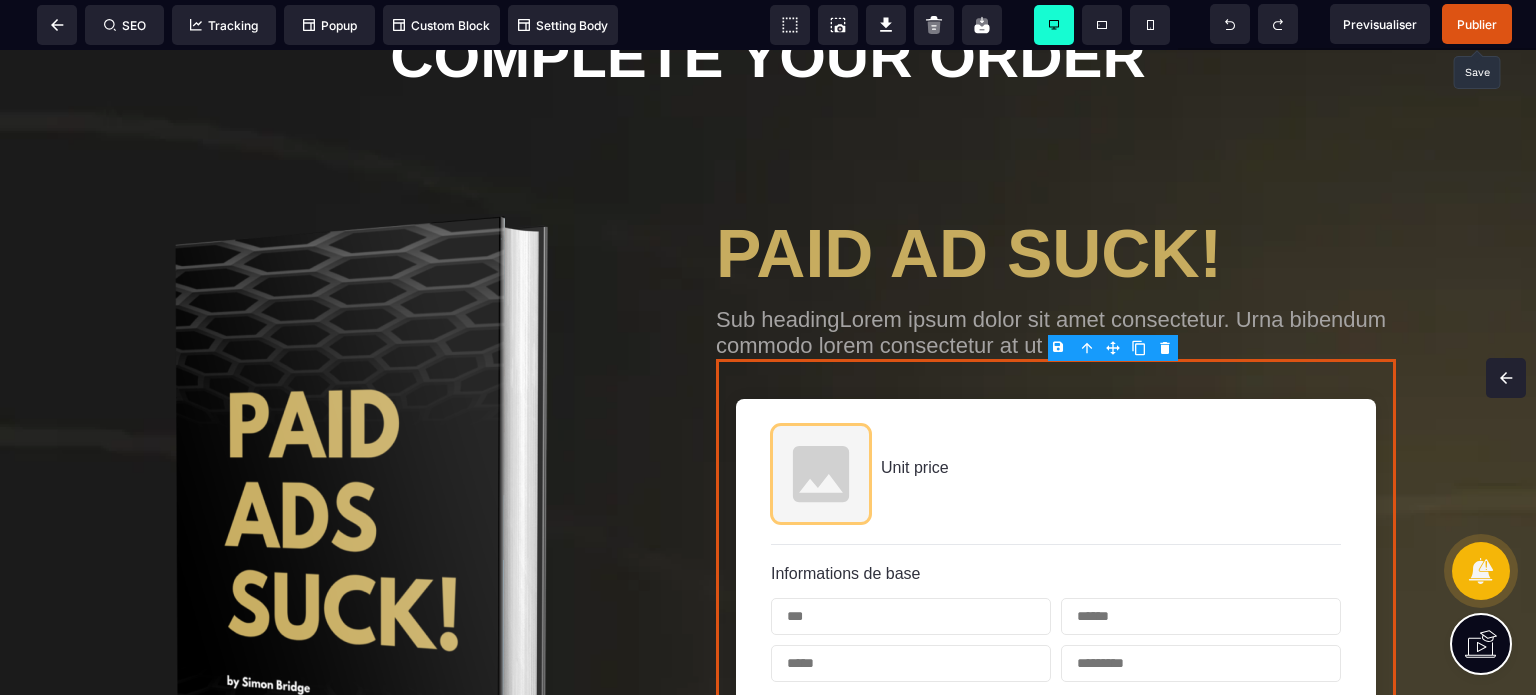 click on "Publier" at bounding box center (1477, 24) 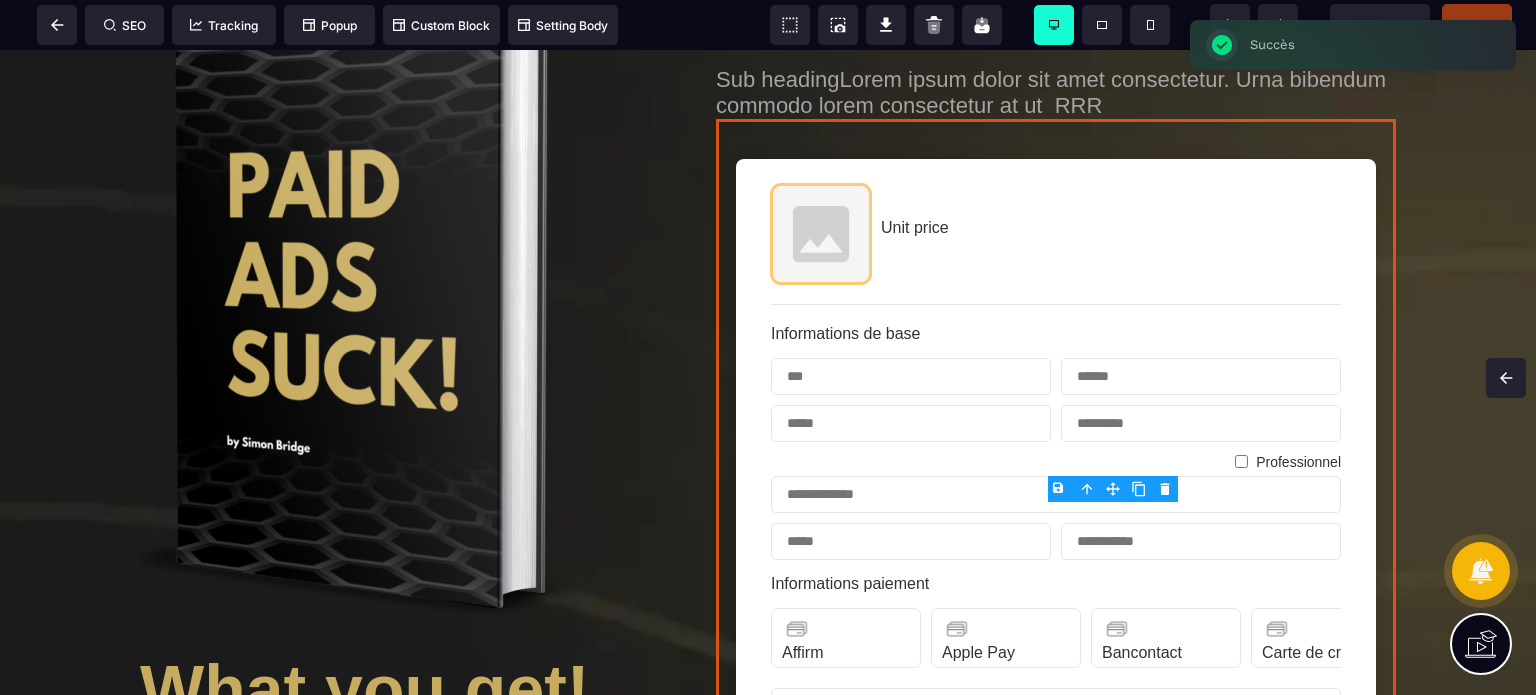 scroll, scrollTop: 0, scrollLeft: 0, axis: both 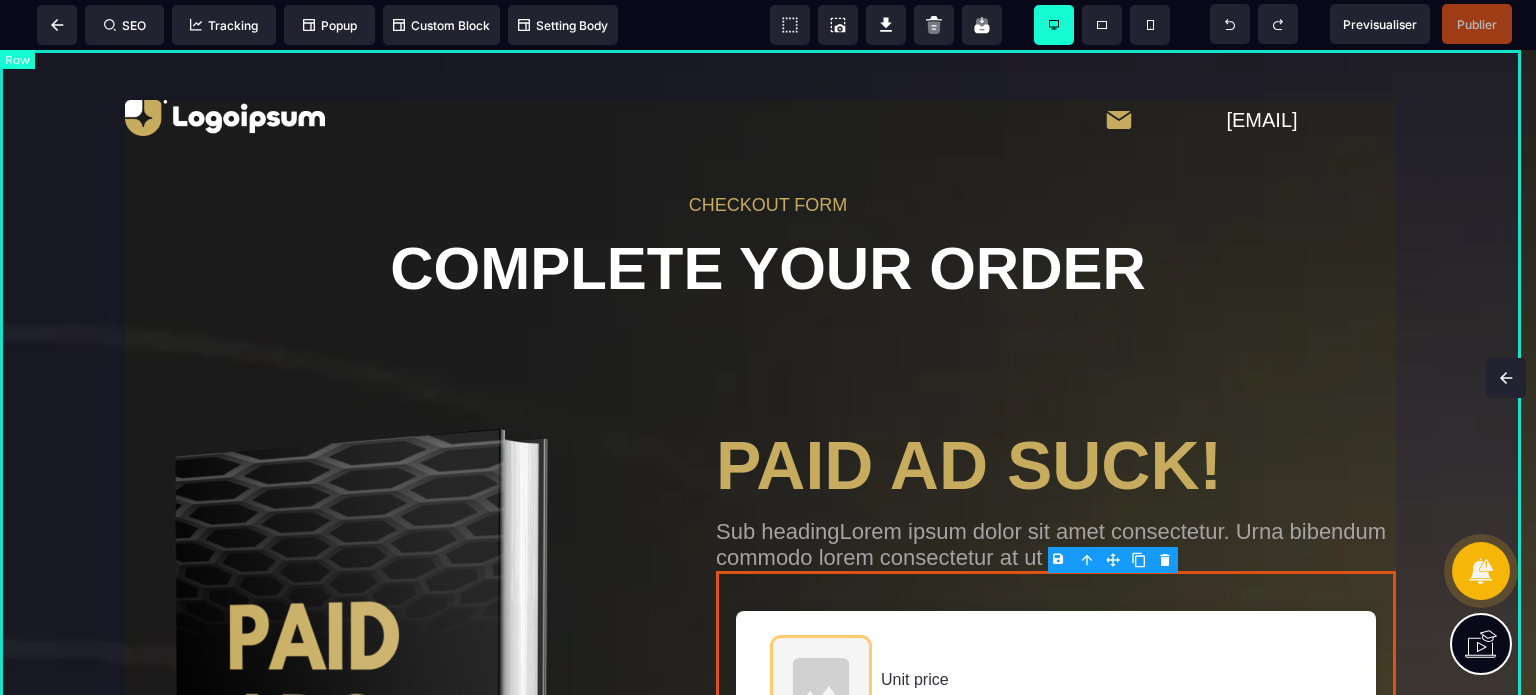 click on "[EMAIL] CHECKOUT FORM COMPLETE YOUR ORDER What you get! Launch your business in just 7days Launch your business in just 7days Launch your business in just 7days $10 one time today Lorem ipsum dolor sit amet consectetur. Viverra aenean ut id nulla dolor pulvinar. - [LAST] “So much Clarity” PAID AD SUCK! Sub headingLorem ipsum dolor sit amet consectetur. Urna bibendum commodo lorem consectetur at ut RRR Unit price Informations de base Professionnel Informations paiement Affirm Apple Pay Bancontact Carte de crédit Cash App Pay EPS Giropay Ideal Karna Link Affirm is a 'Buy Now, Pay Later' method that enables customers in the US and Canada to pay in instalments / monthly payments. Apple Pay enables frictionless card payments and eliminates the need to manually type card or shipping details. Apple Pay requires registration and verification of trusted domains to enable web use. To enable Apple Pay for your iOS app, you must configure your iOS certificates. Une fois Abonnement Abonnement Appliquer 0" at bounding box center [768, 1027] 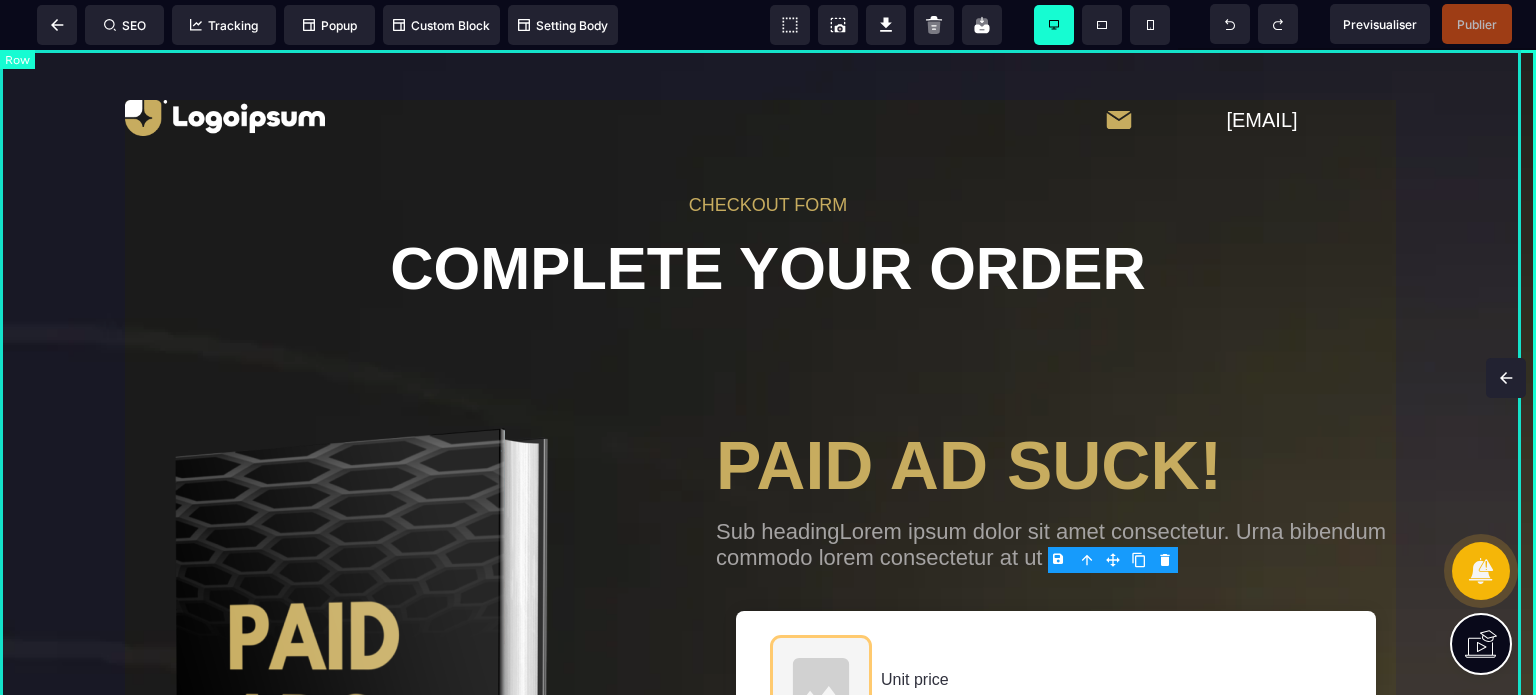 select on "*********" 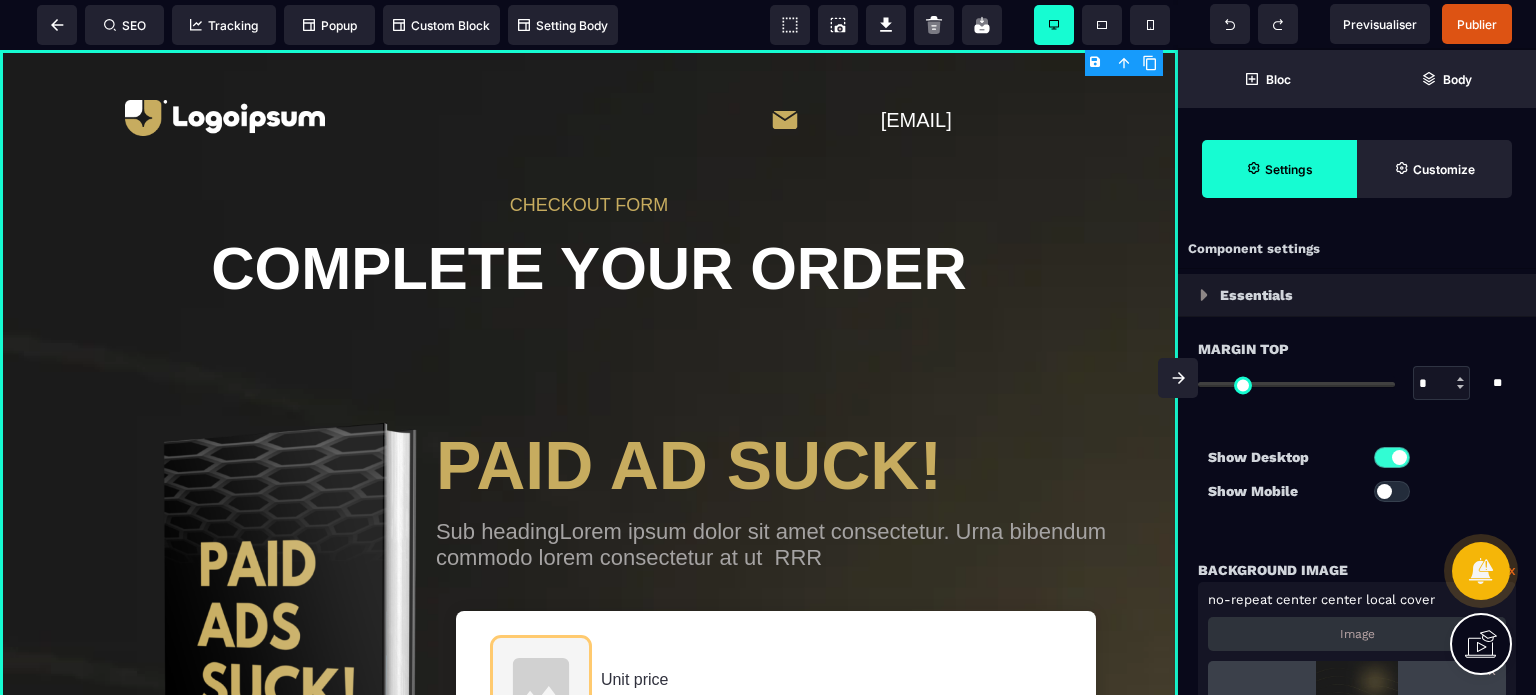 click on "Show Desktop
Show Mobile" at bounding box center [1357, 479] 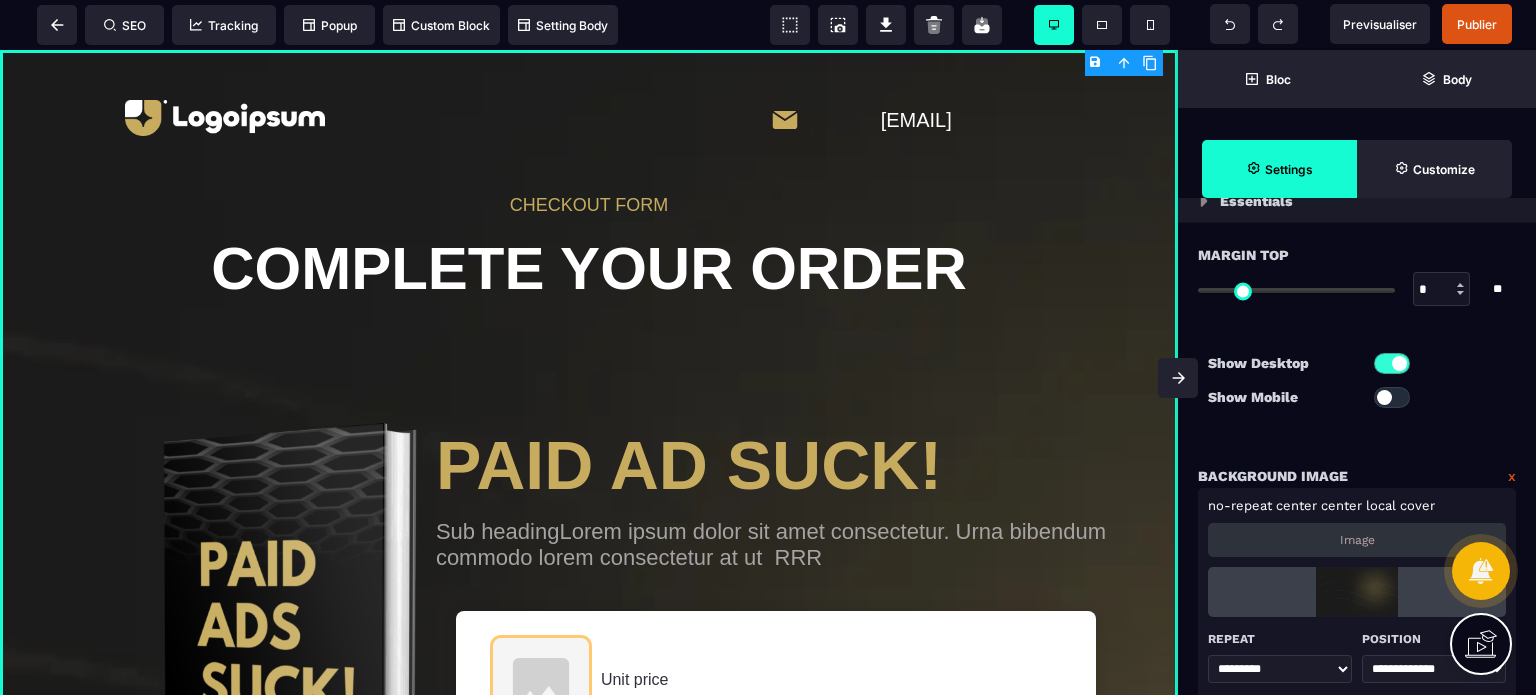 scroll, scrollTop: 120, scrollLeft: 0, axis: vertical 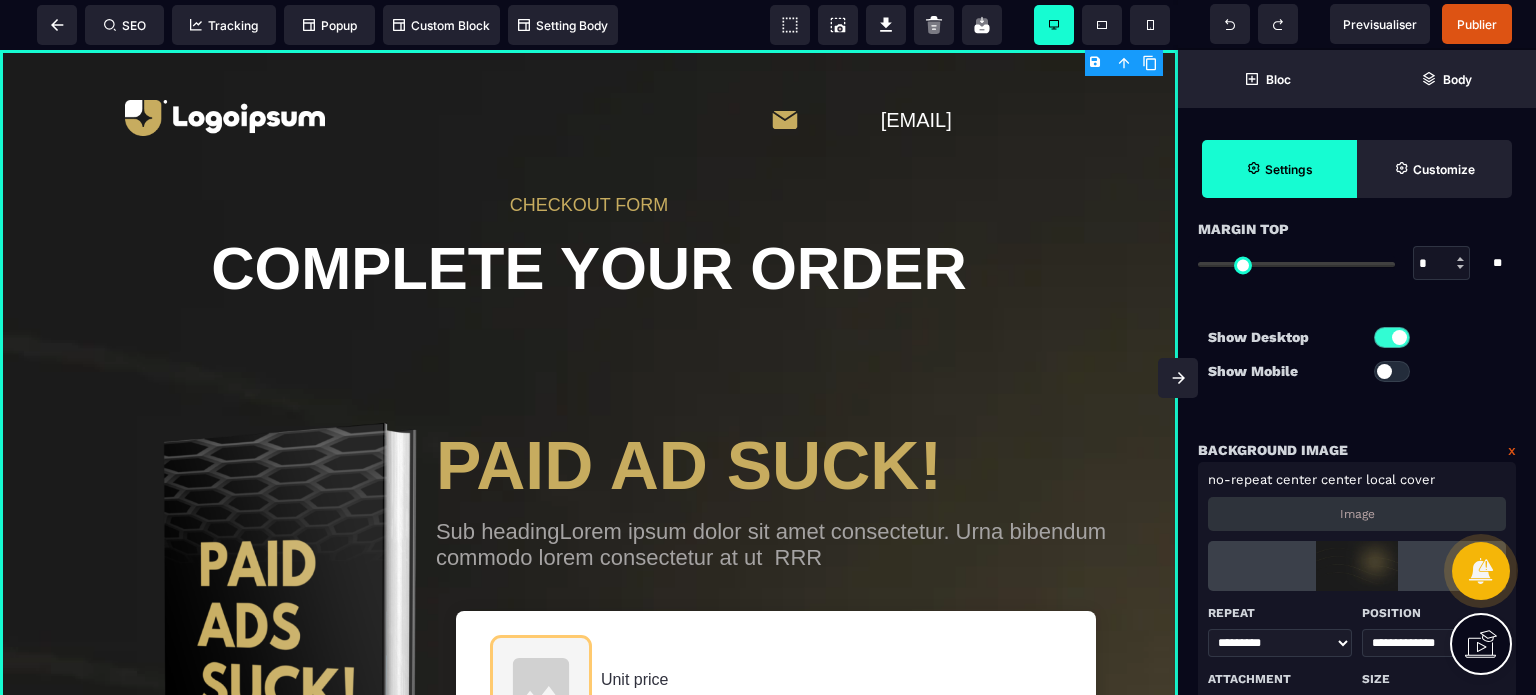 click on "x" at bounding box center [1512, 450] 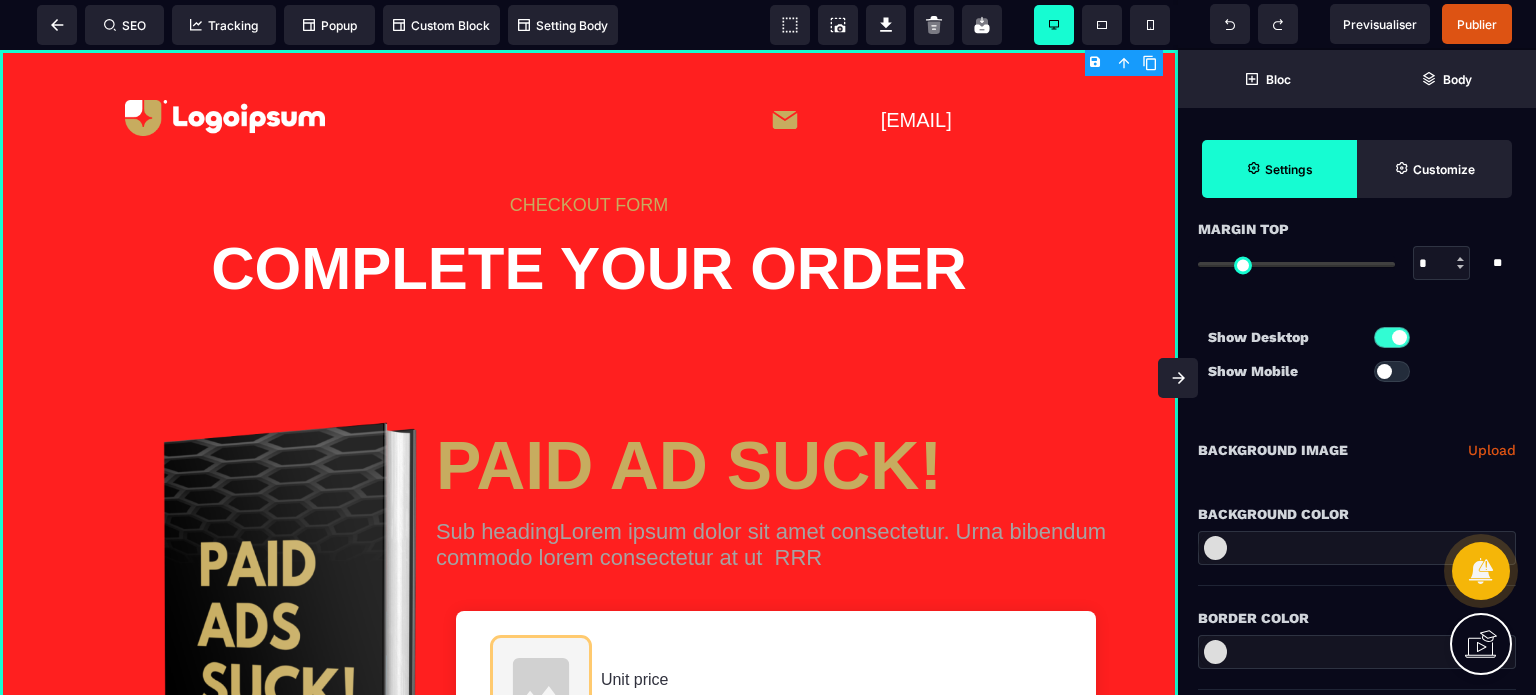 click at bounding box center [1215, 548] 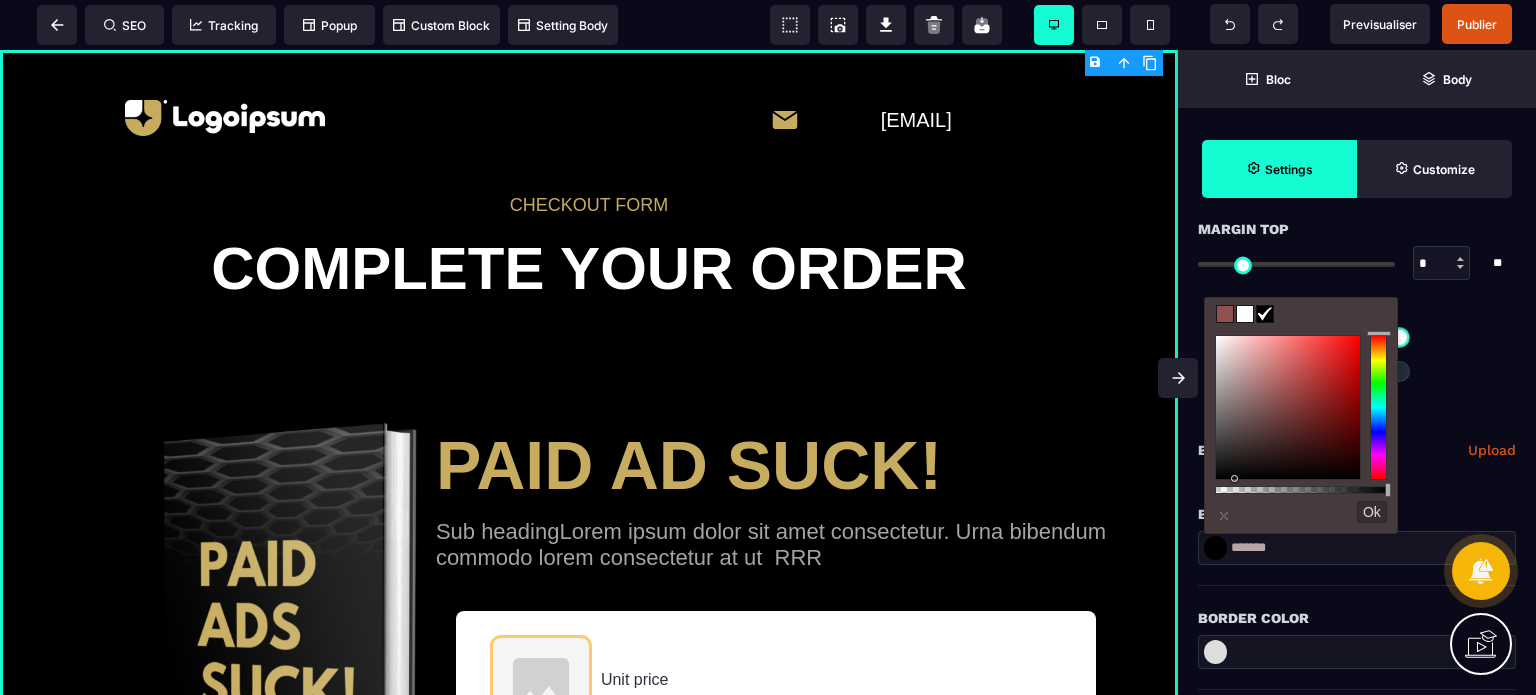 type on "*******" 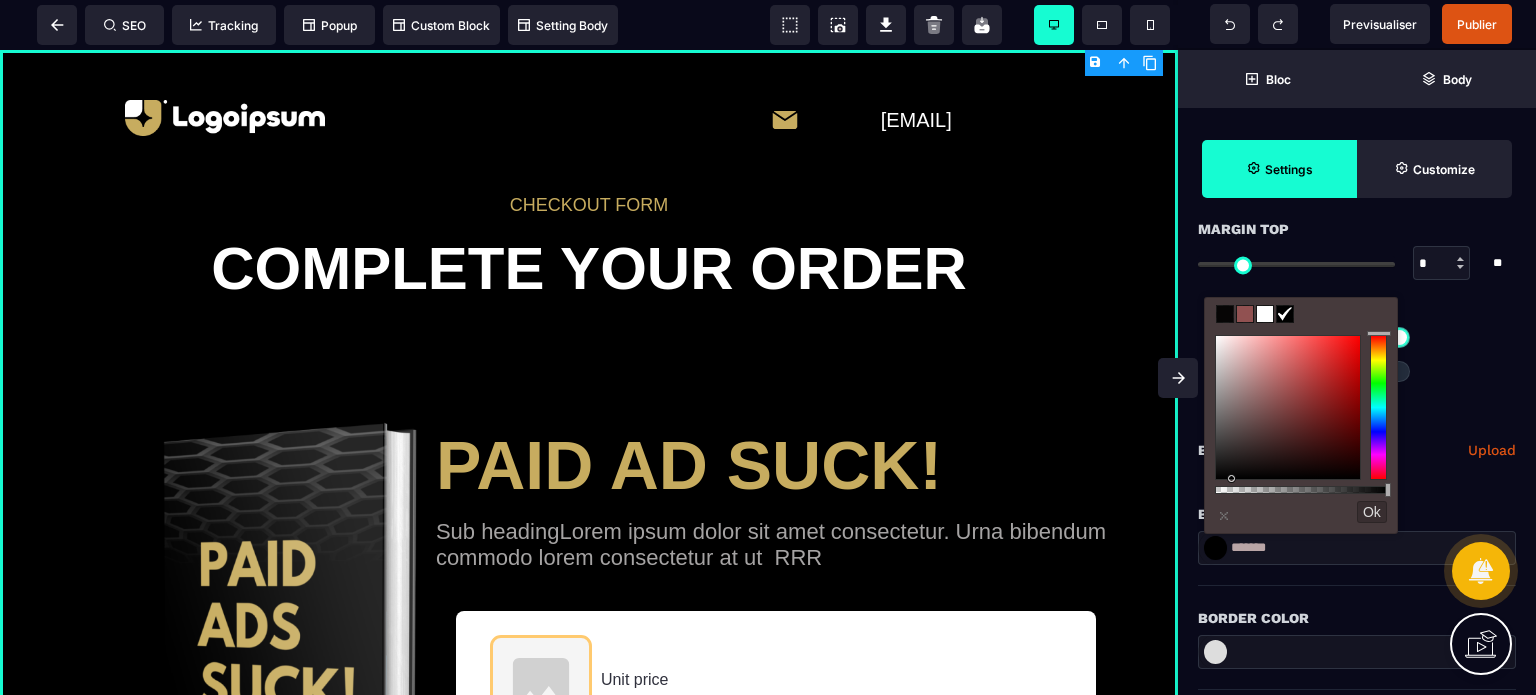 drag, startPoint x: 1279, startPoint y: 397, endPoint x: 1233, endPoint y: 495, distance: 108.25895 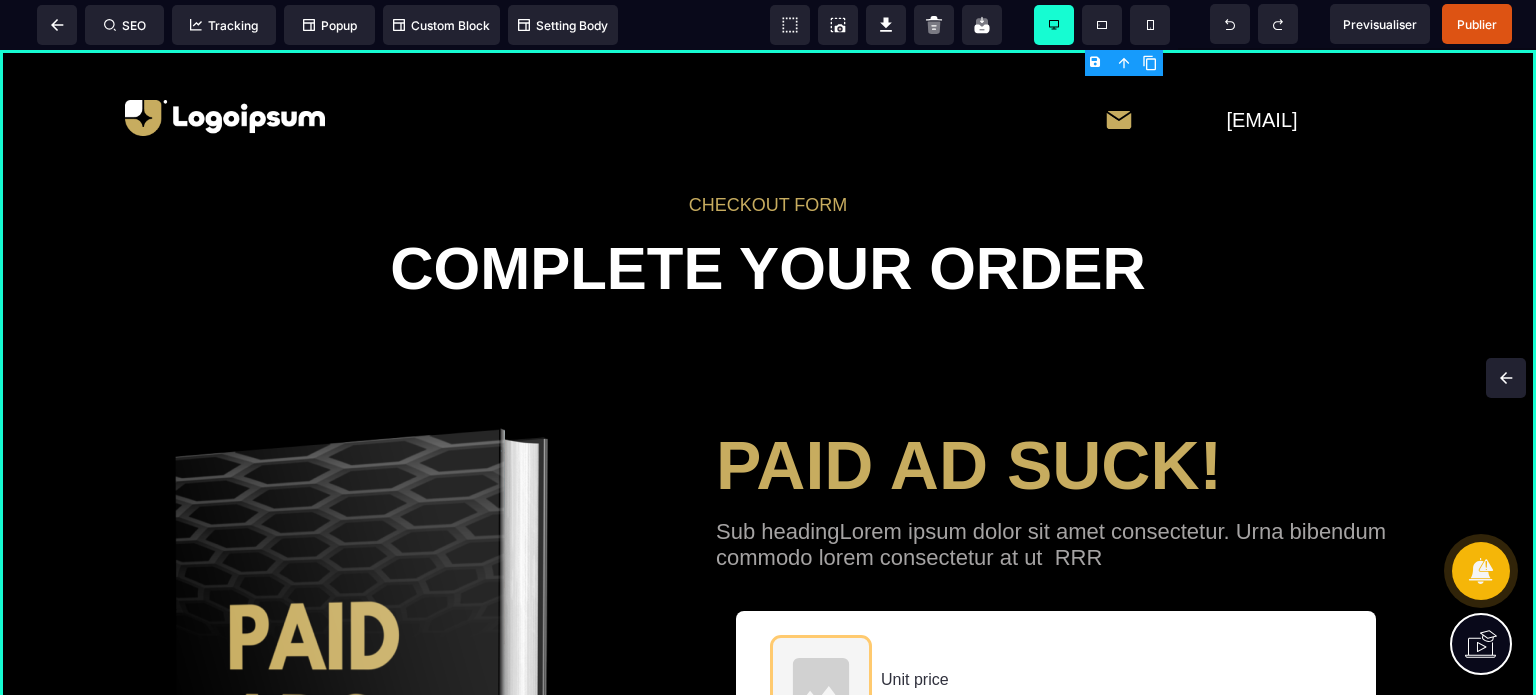 scroll, scrollTop: 0, scrollLeft: 0, axis: both 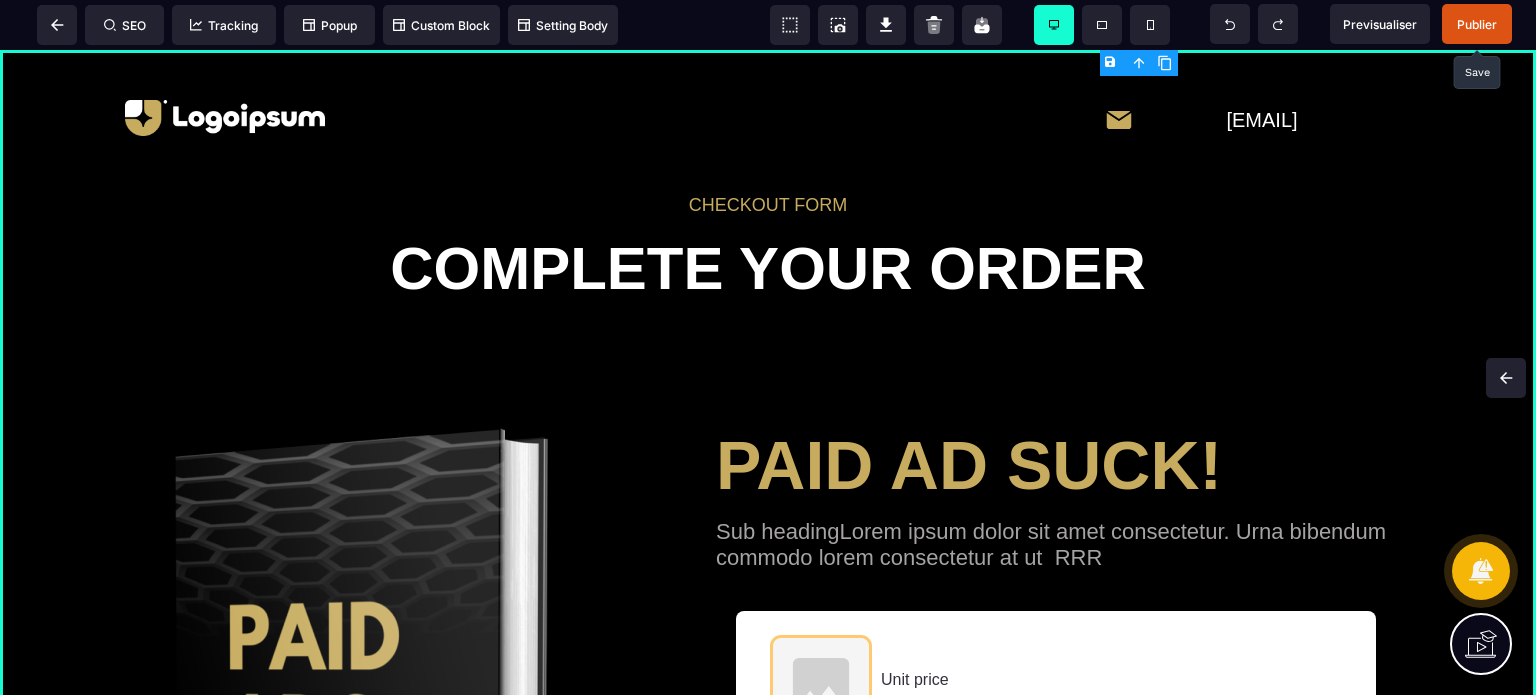 click on "Publier" at bounding box center (1477, 24) 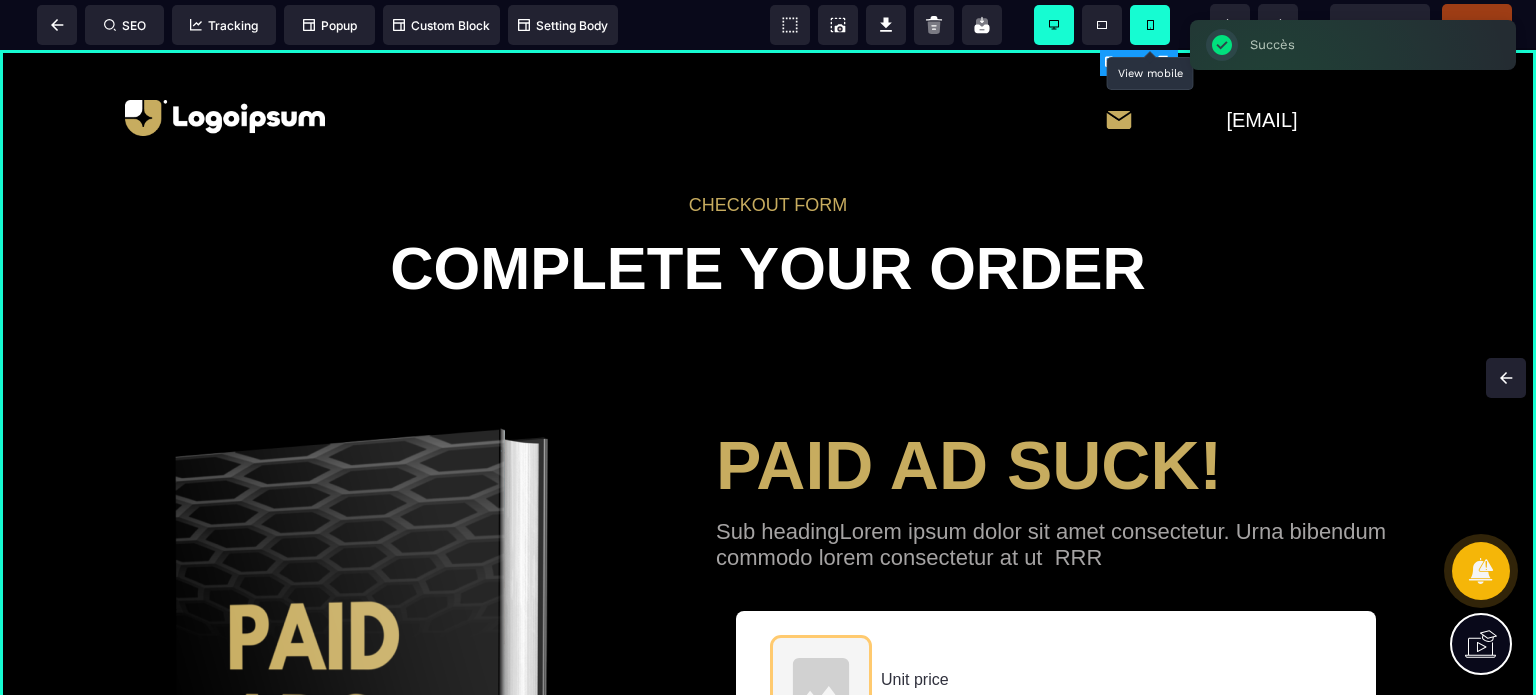 click at bounding box center (1150, 25) 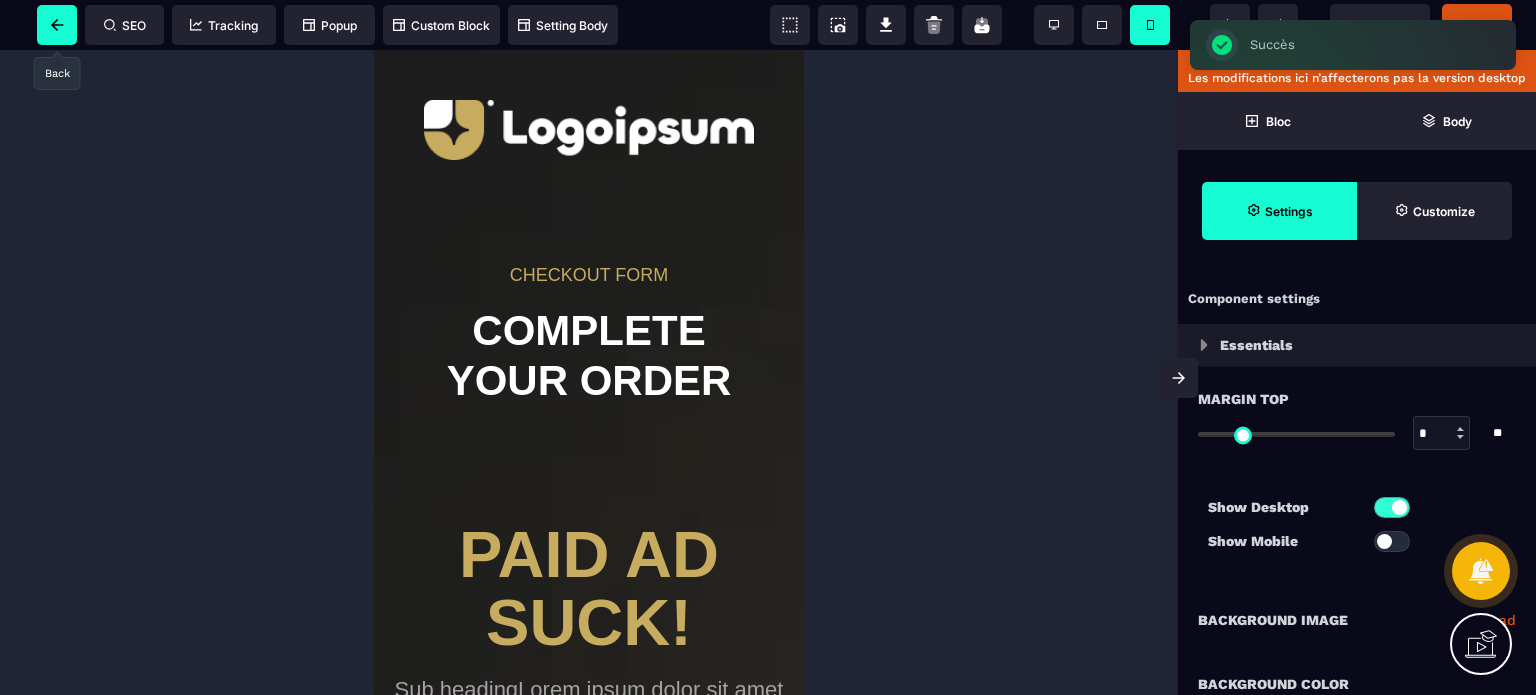 click at bounding box center (57, 25) 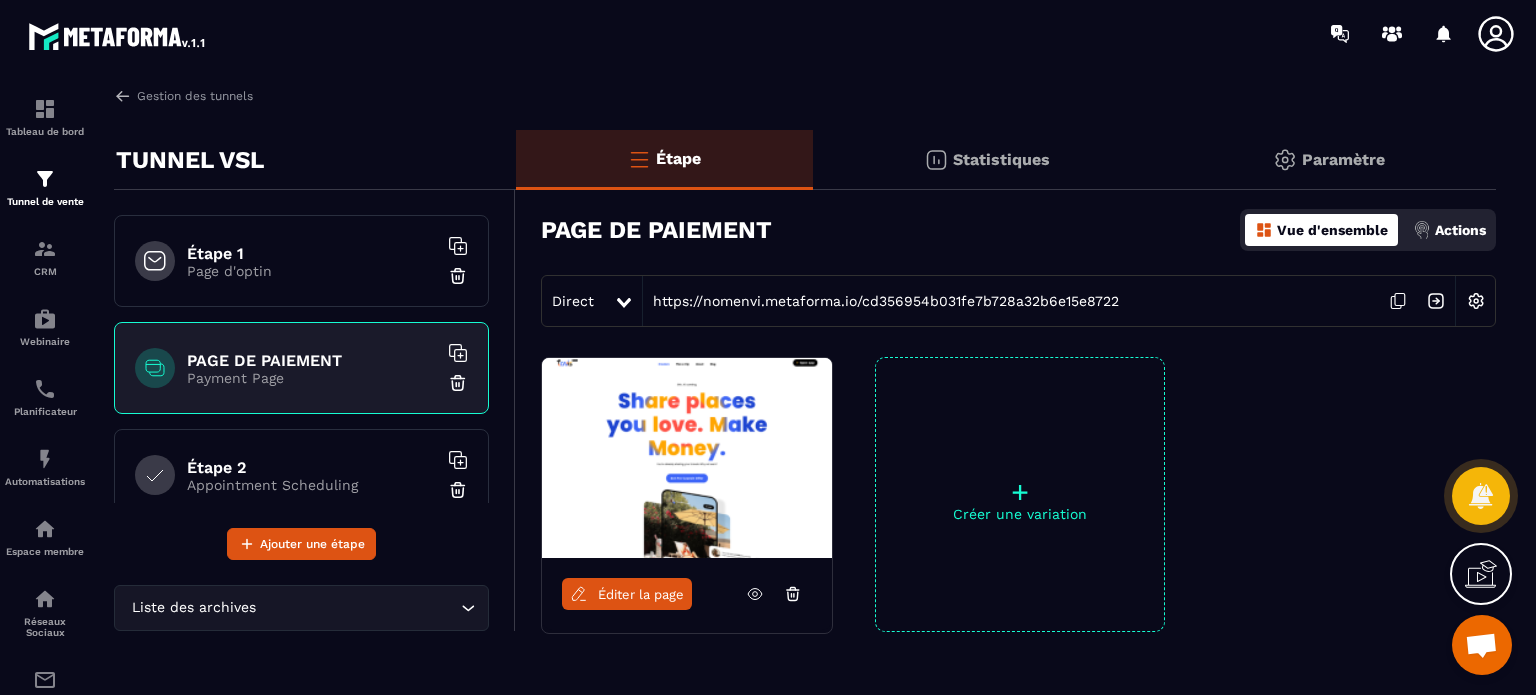 click on "Appointment Scheduling" at bounding box center (312, 485) 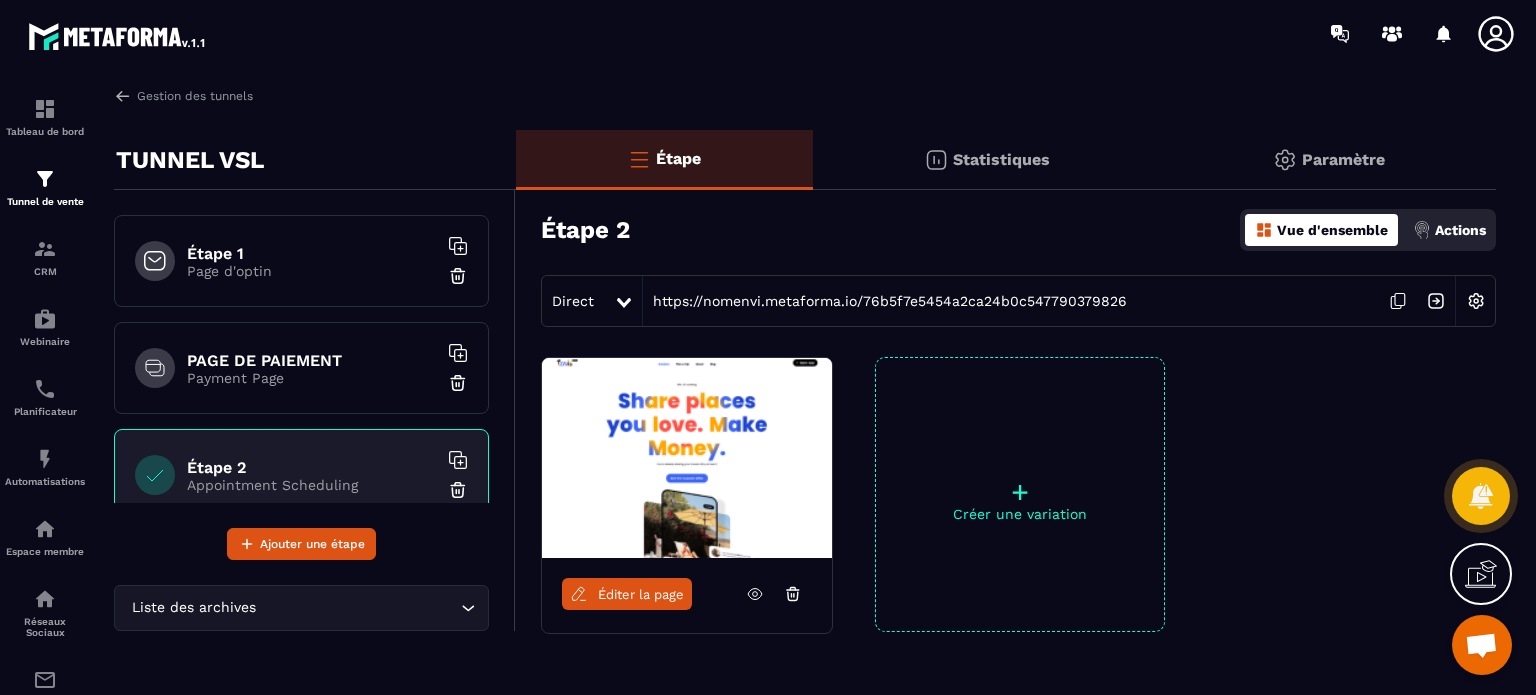 click on "Éditer la page" at bounding box center (641, 594) 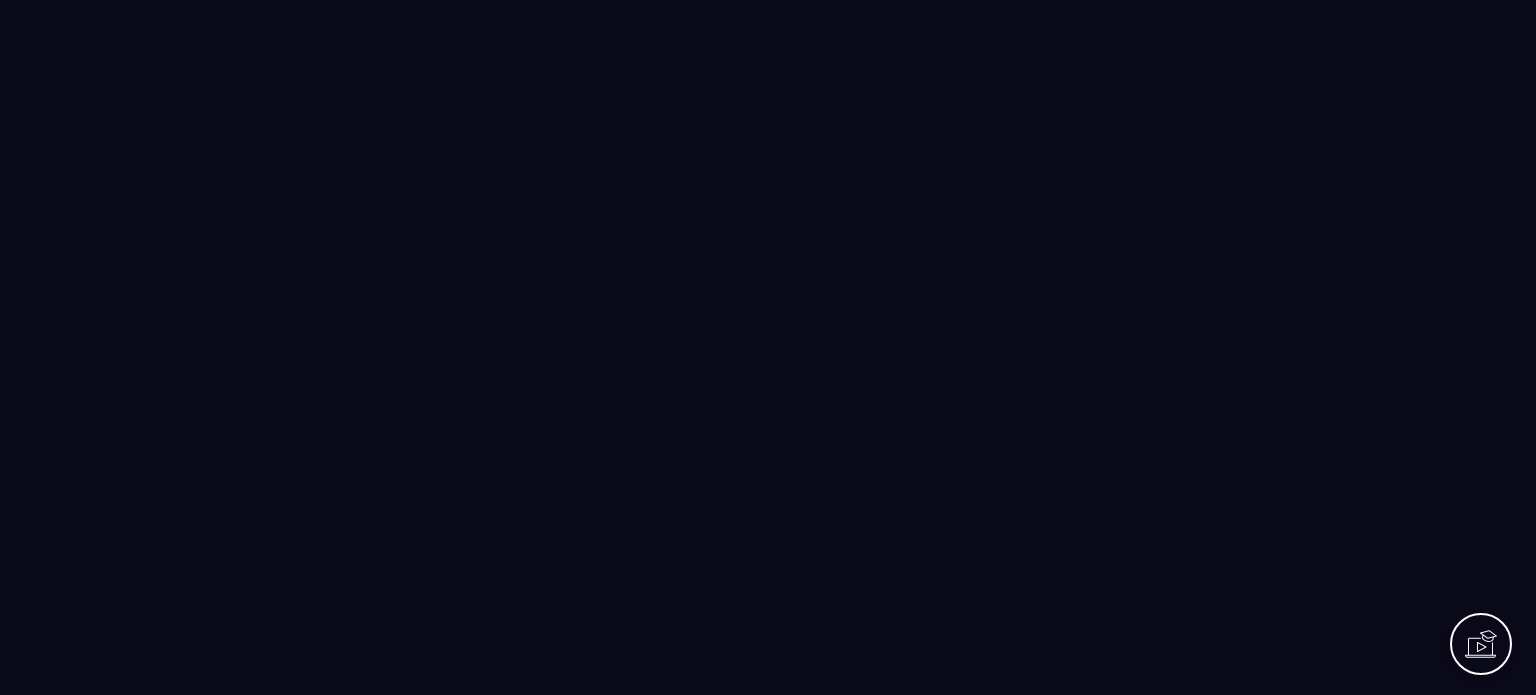 scroll, scrollTop: 0, scrollLeft: 0, axis: both 